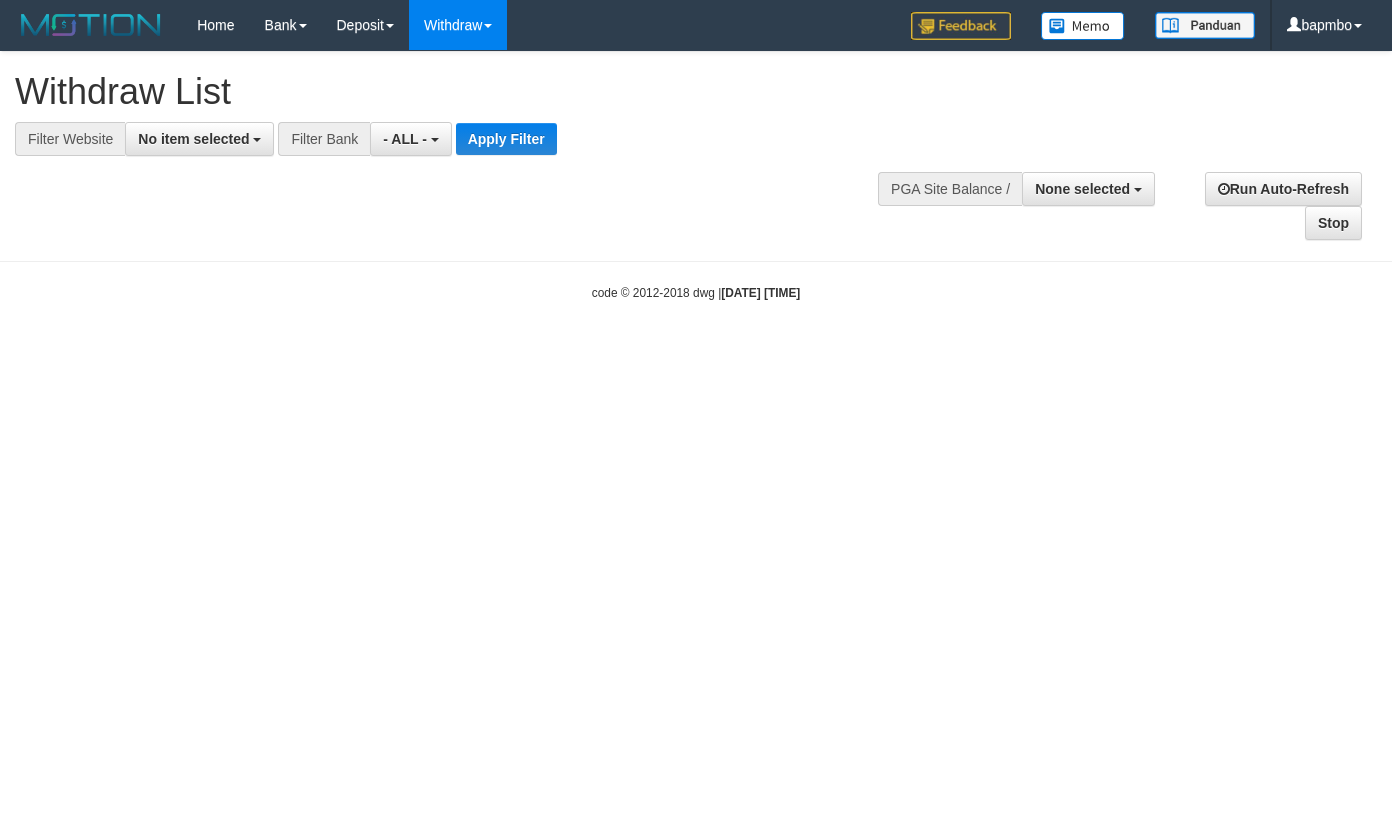 select 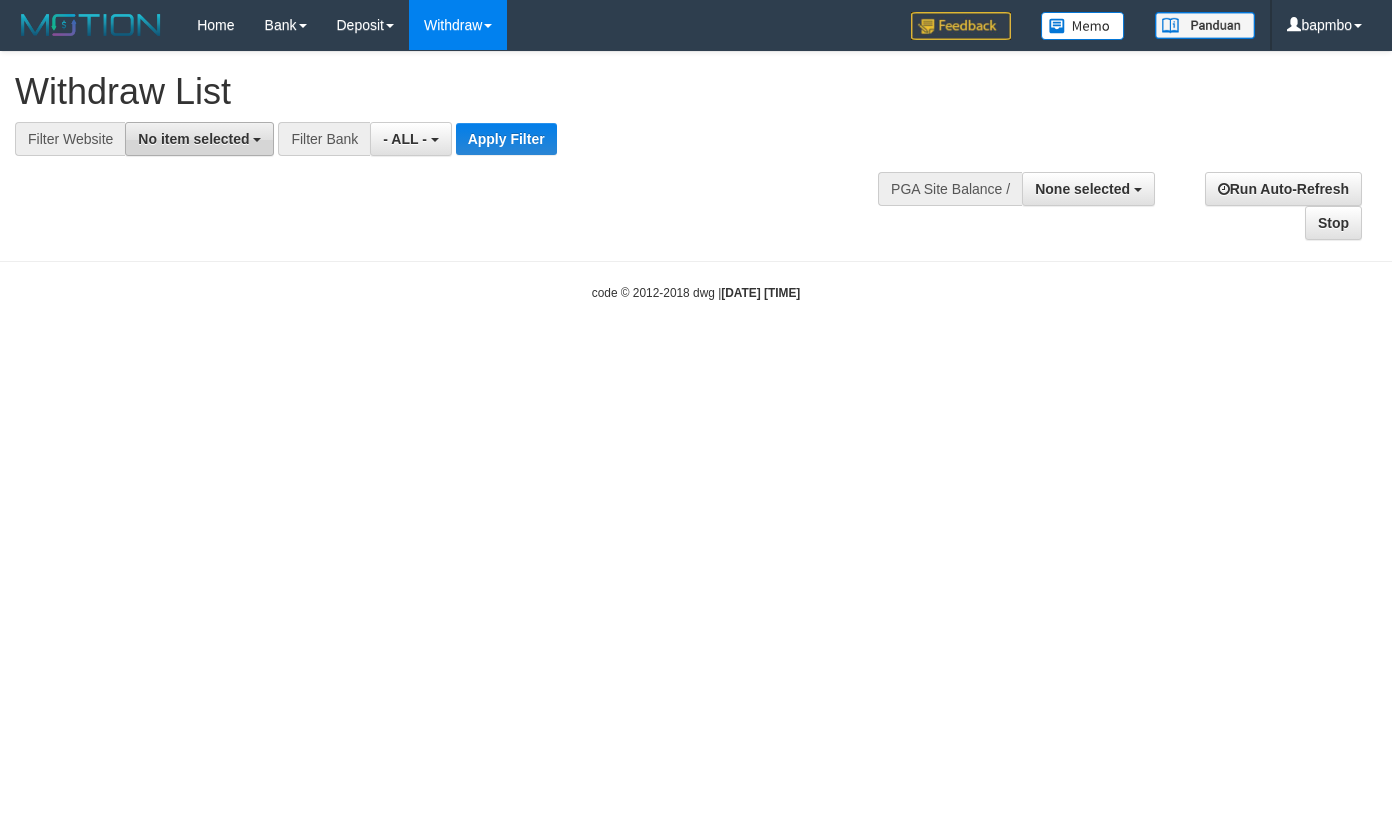 scroll, scrollTop: 0, scrollLeft: 0, axis: both 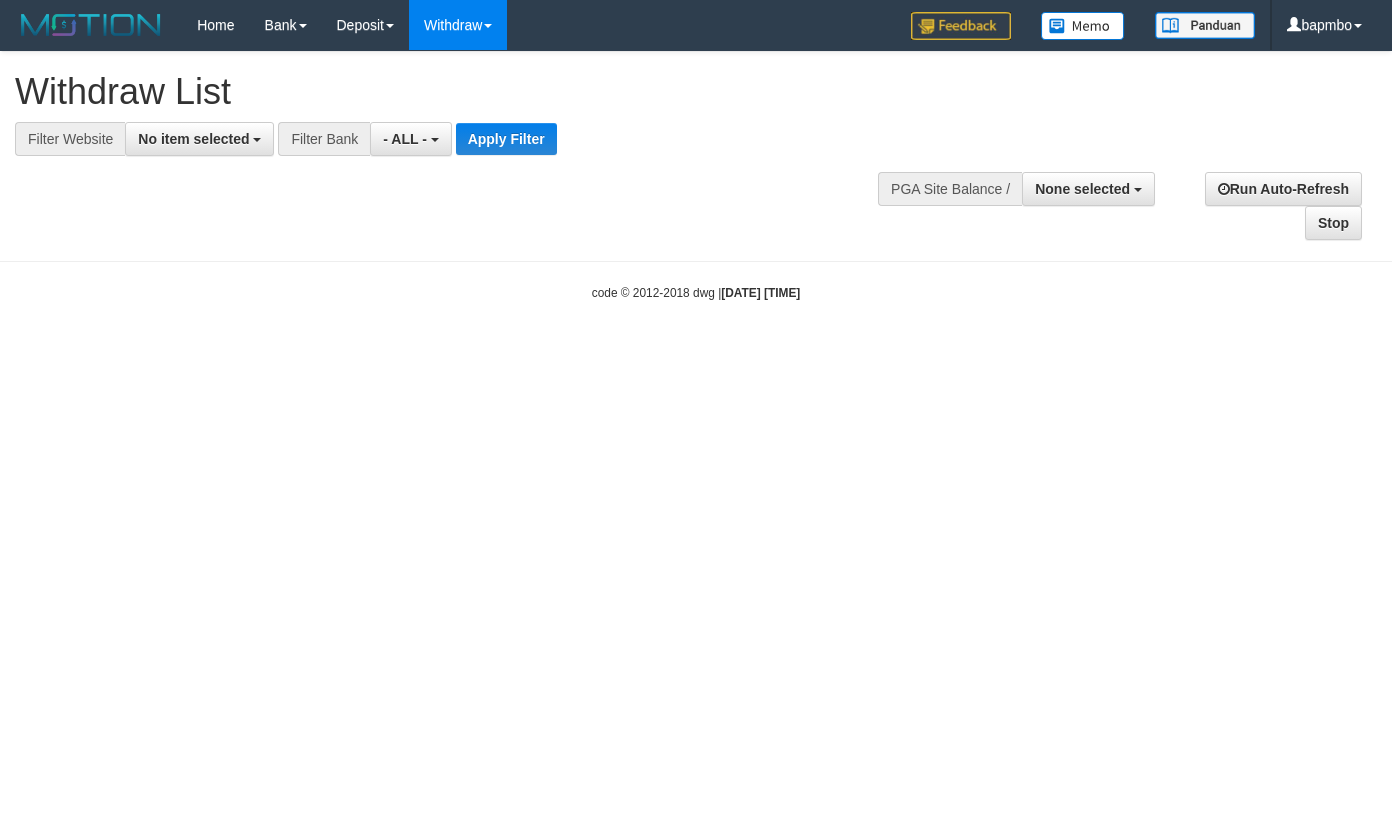 click on "**********" at bounding box center [461, 139] 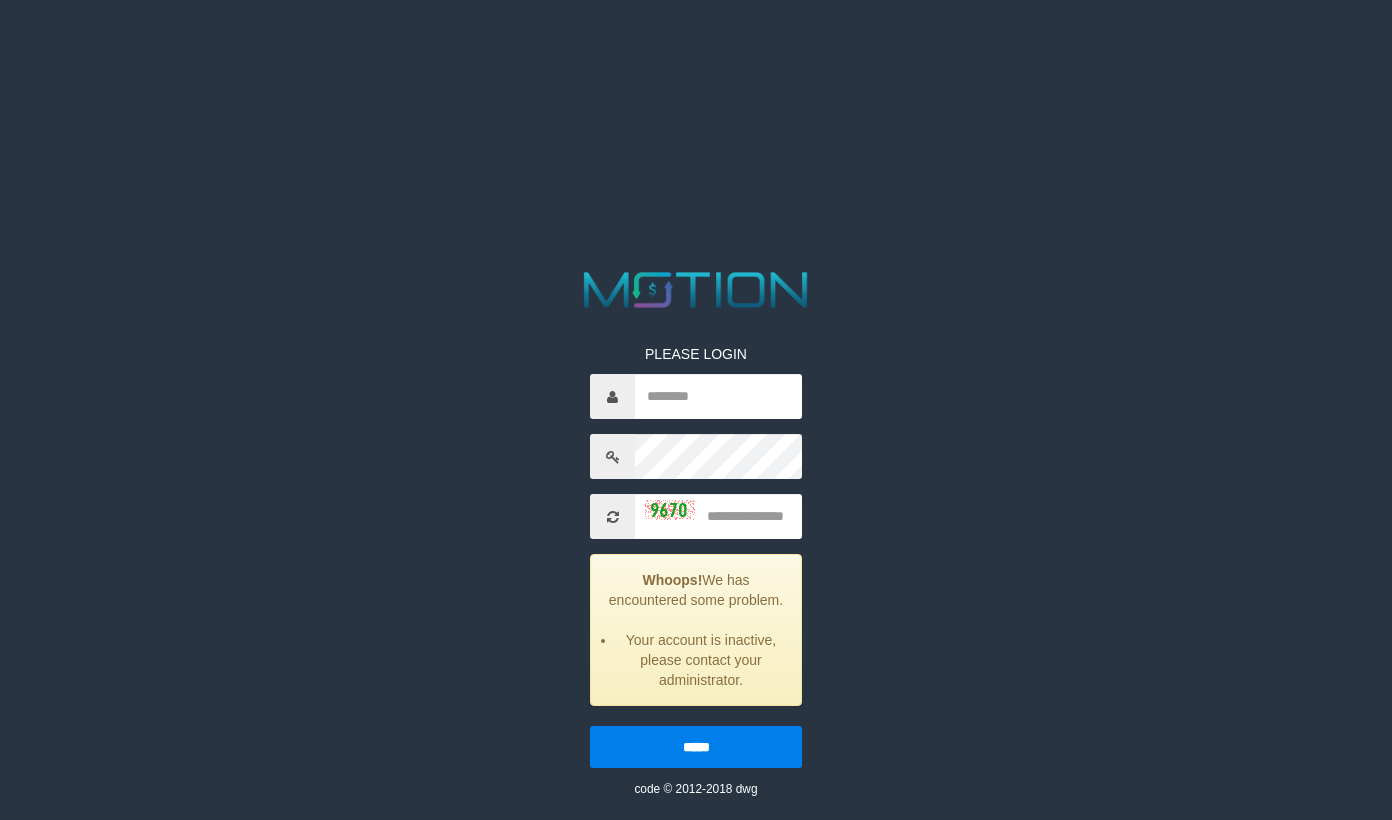 scroll, scrollTop: 0, scrollLeft: 0, axis: both 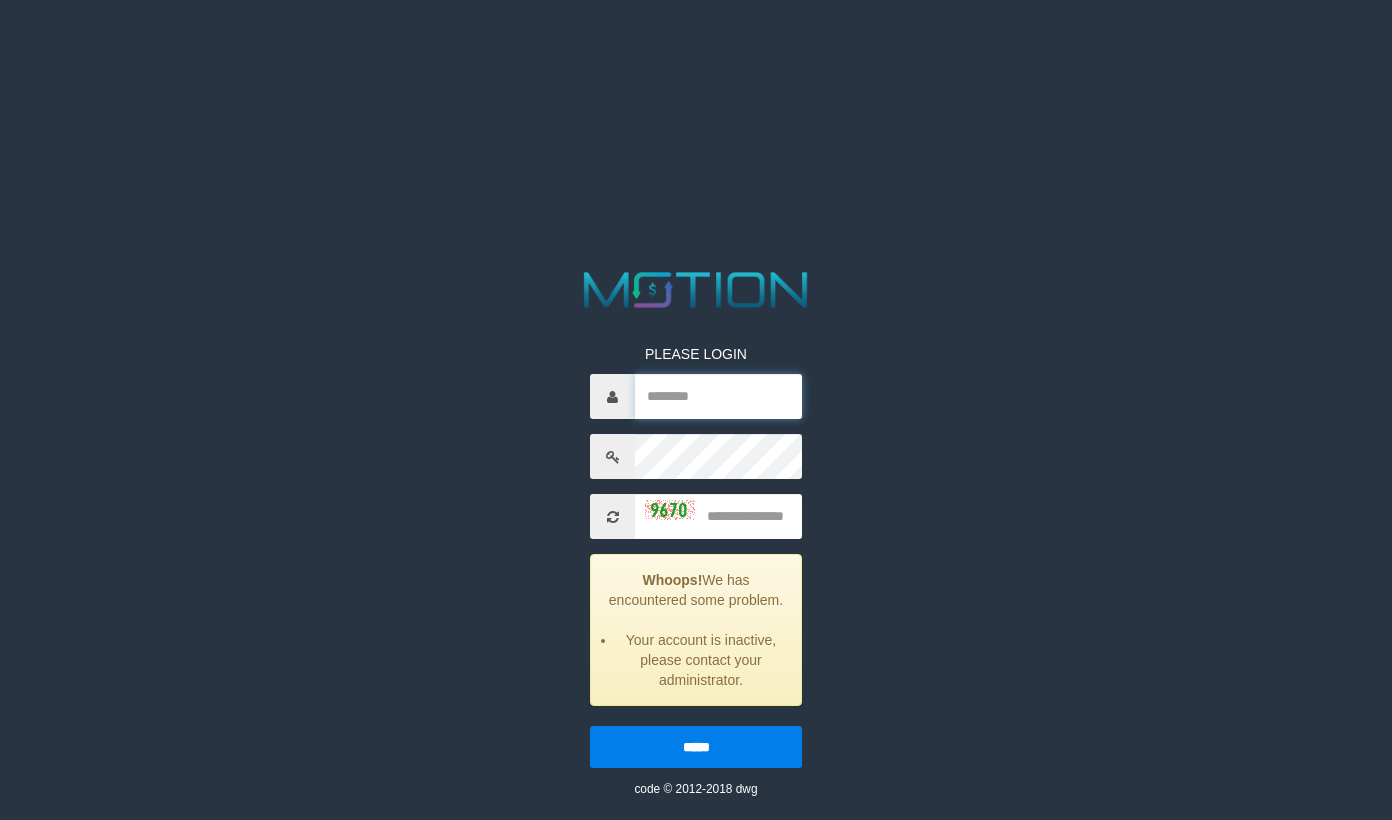 type on "******" 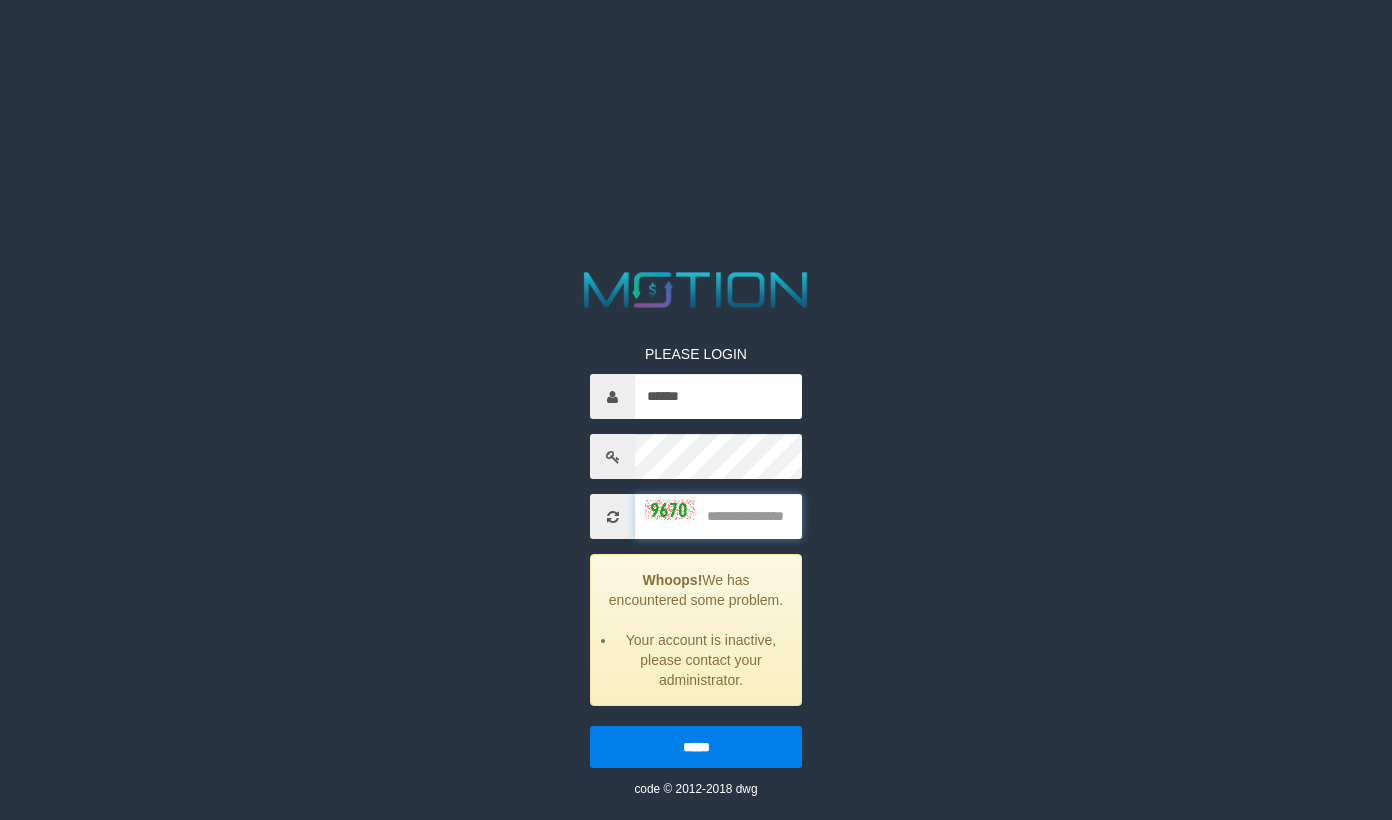 click at bounding box center (718, 516) 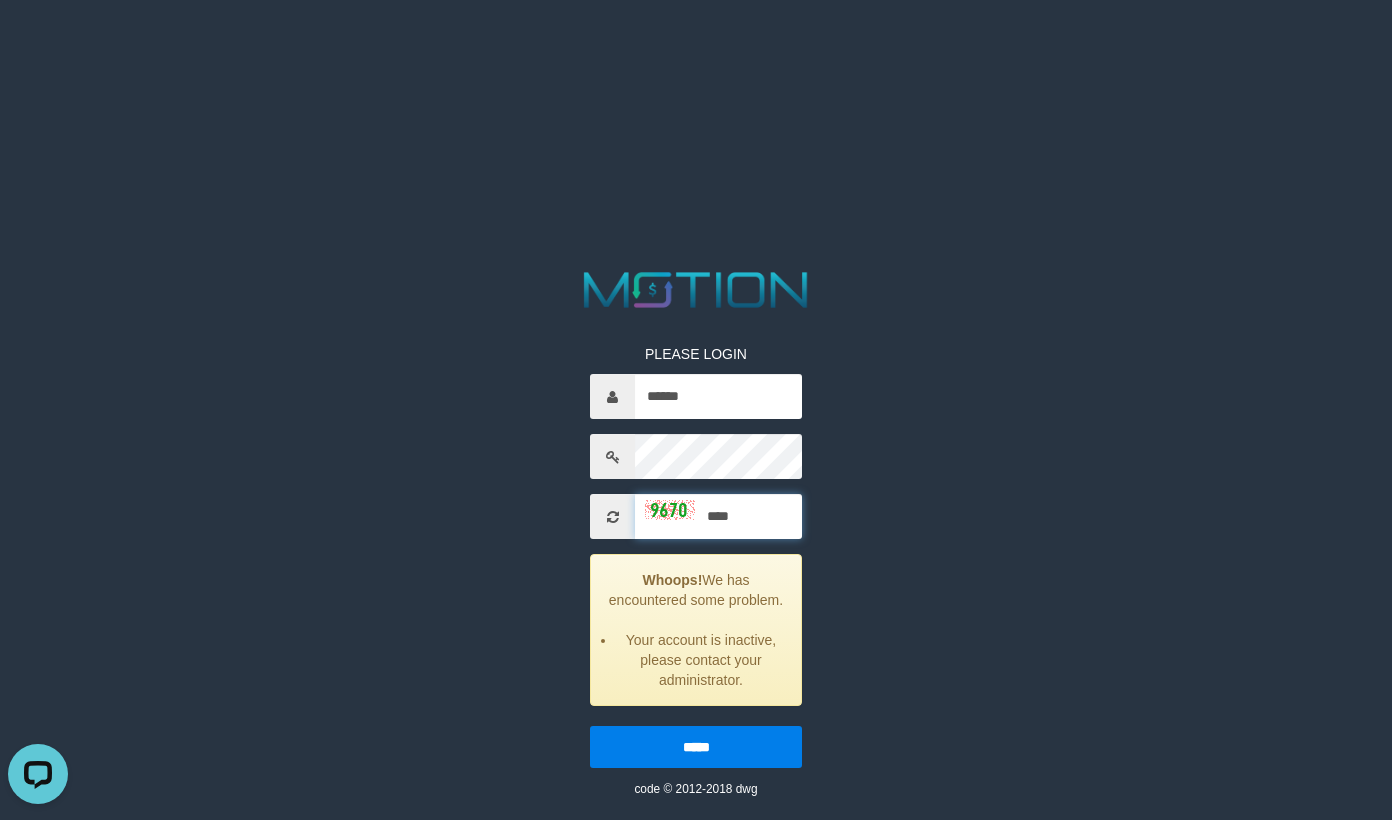 scroll, scrollTop: 0, scrollLeft: 0, axis: both 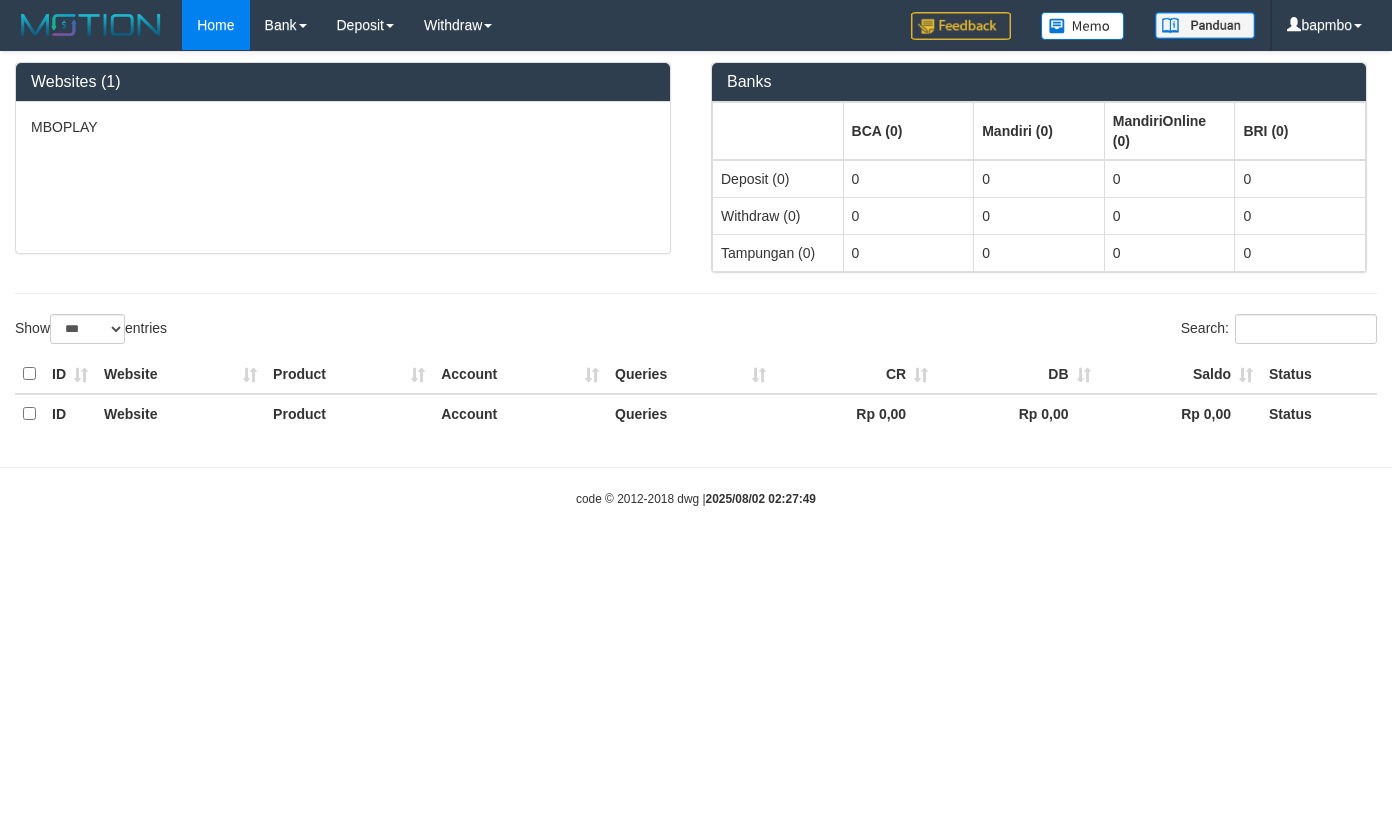 select on "***" 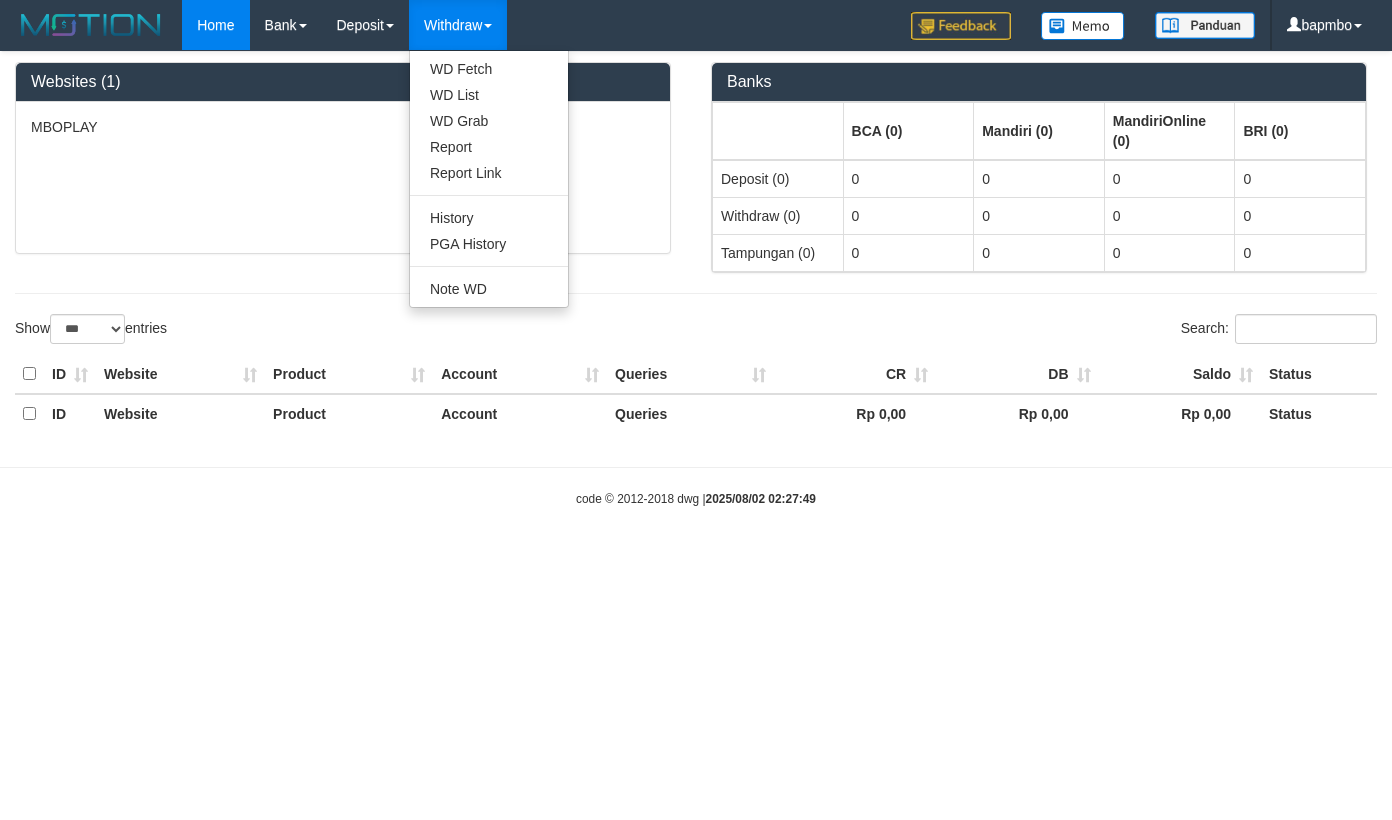 click on "WD Fetch
WD List
WD Grab
Report
Report Link
History
PGA History
Note WD" at bounding box center (489, 179) 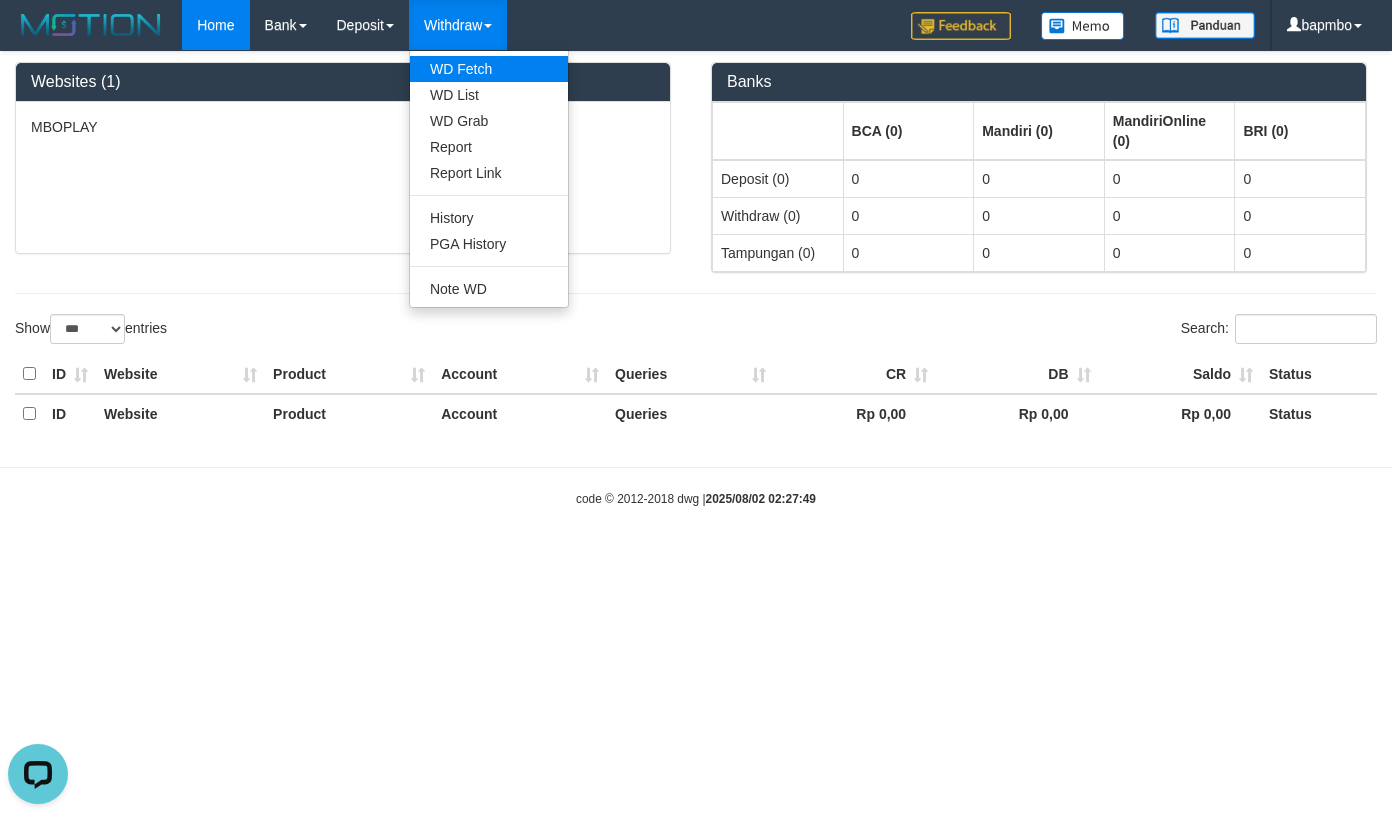 scroll, scrollTop: 0, scrollLeft: 0, axis: both 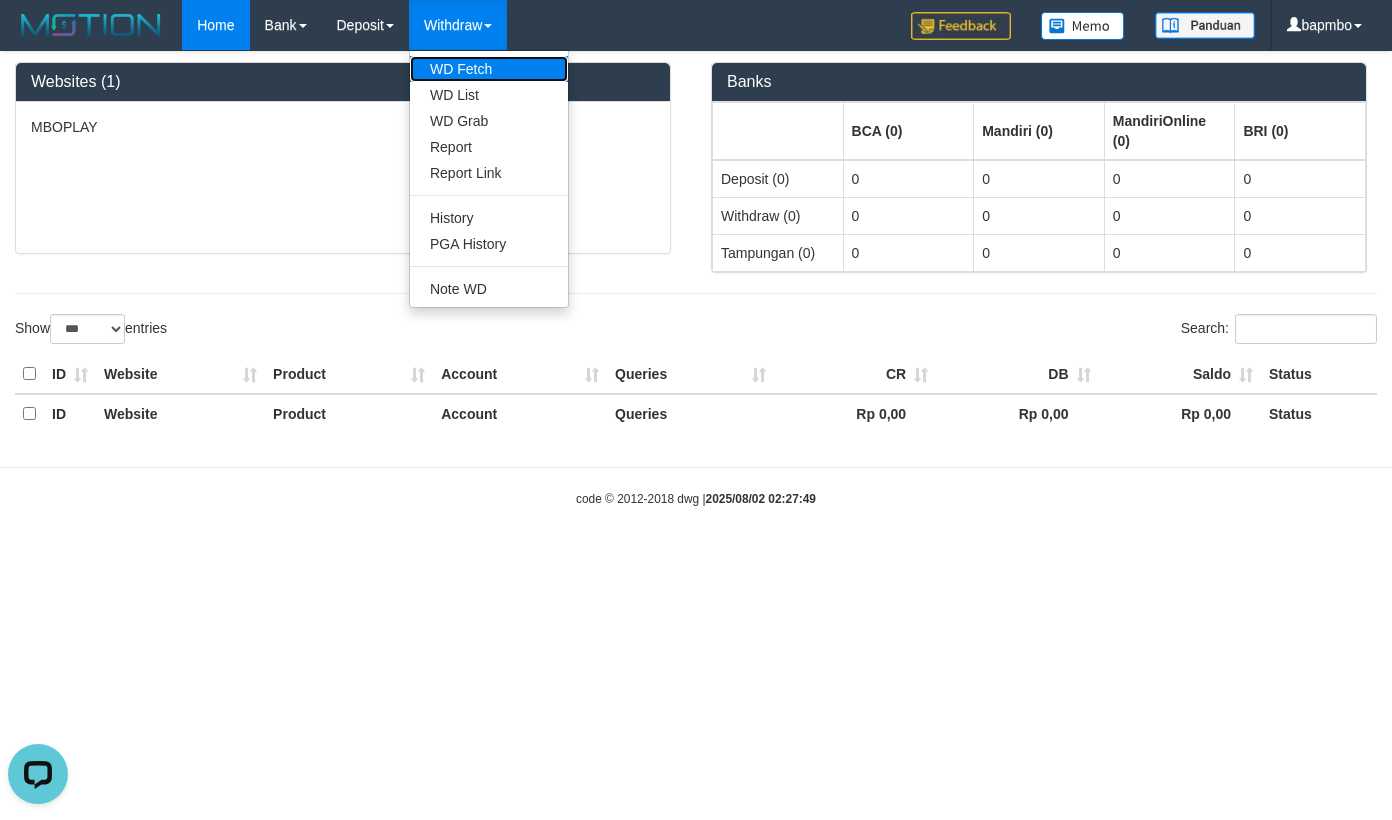 click on "WD Fetch" at bounding box center (489, 69) 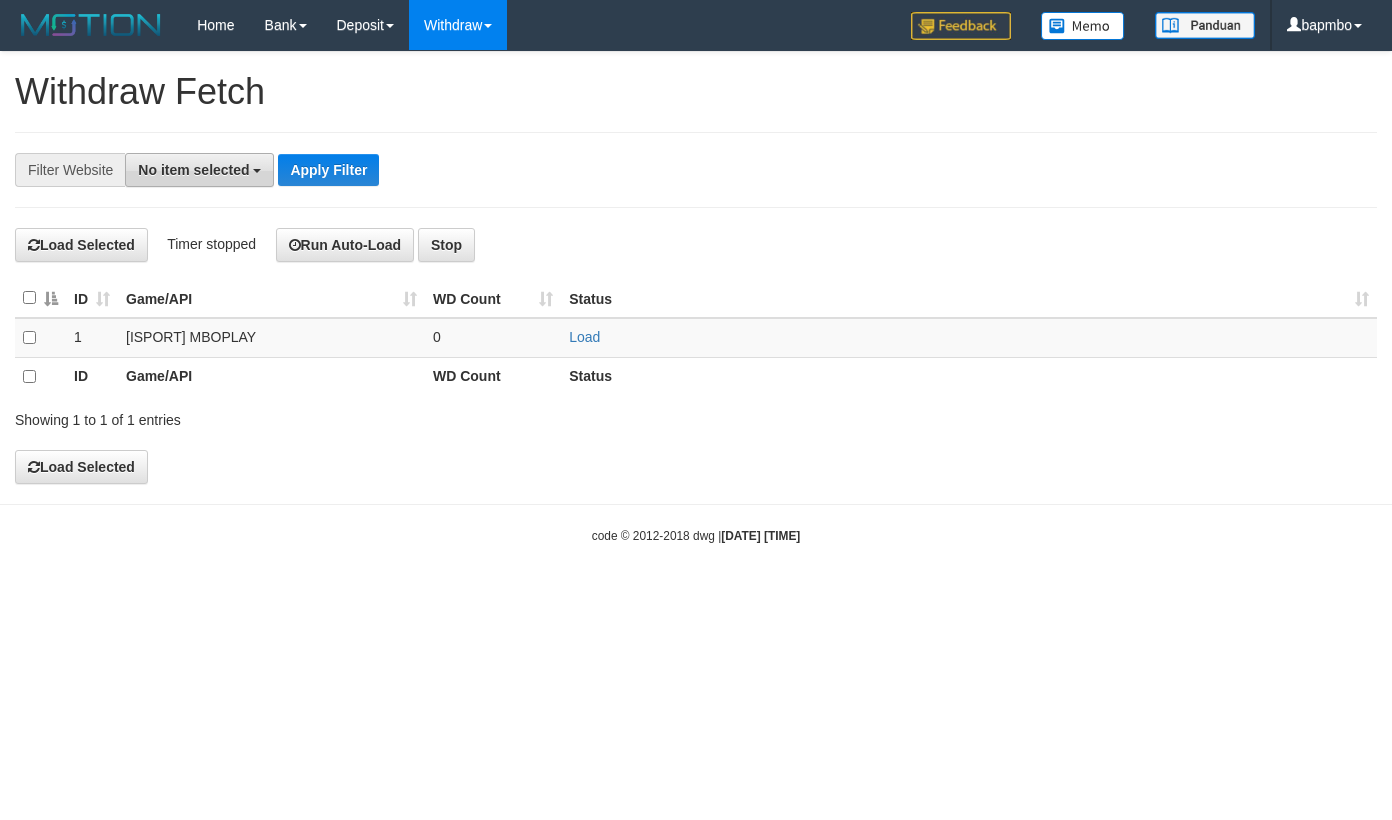 scroll, scrollTop: 0, scrollLeft: 0, axis: both 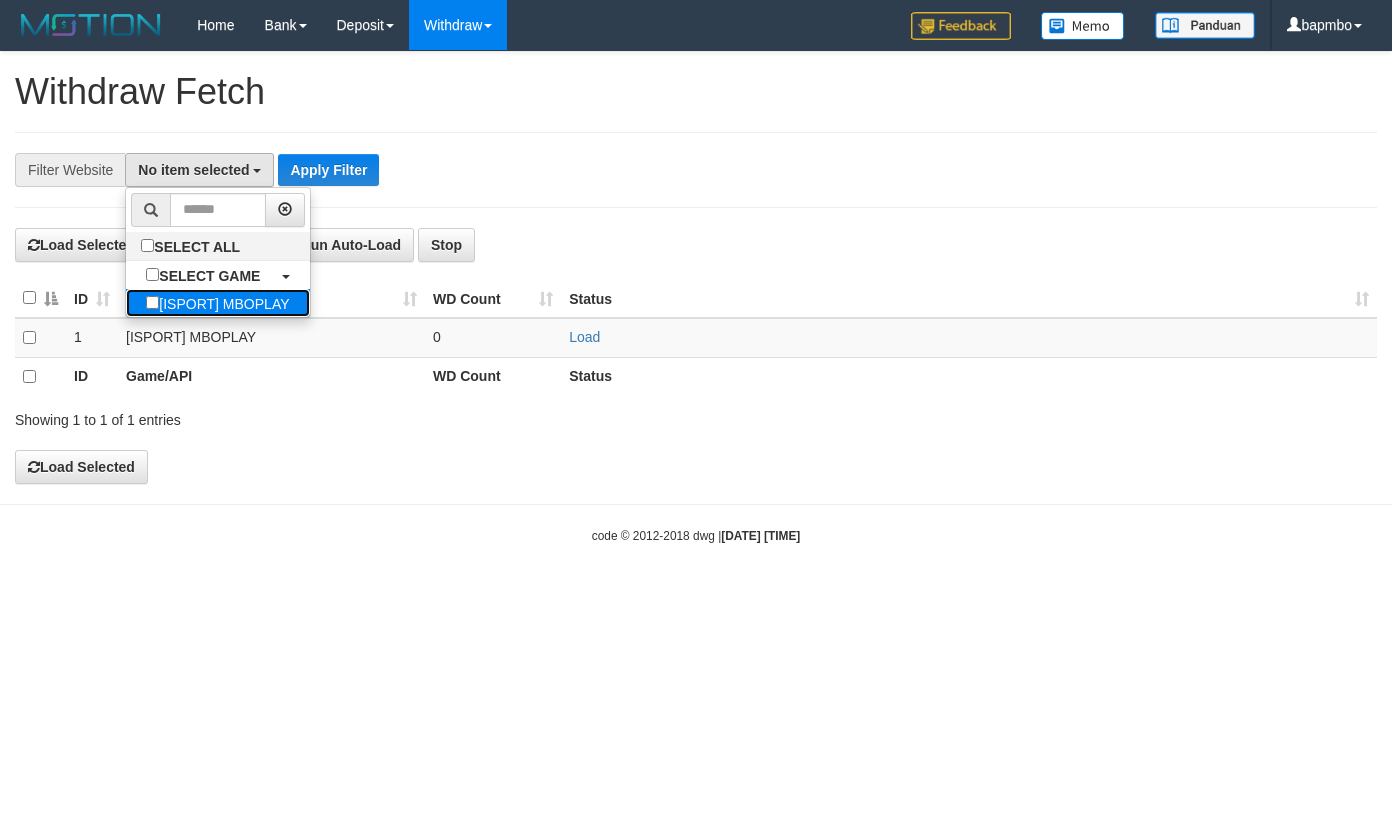 click on "[ISPORT] MBOPLAY" at bounding box center [217, 303] 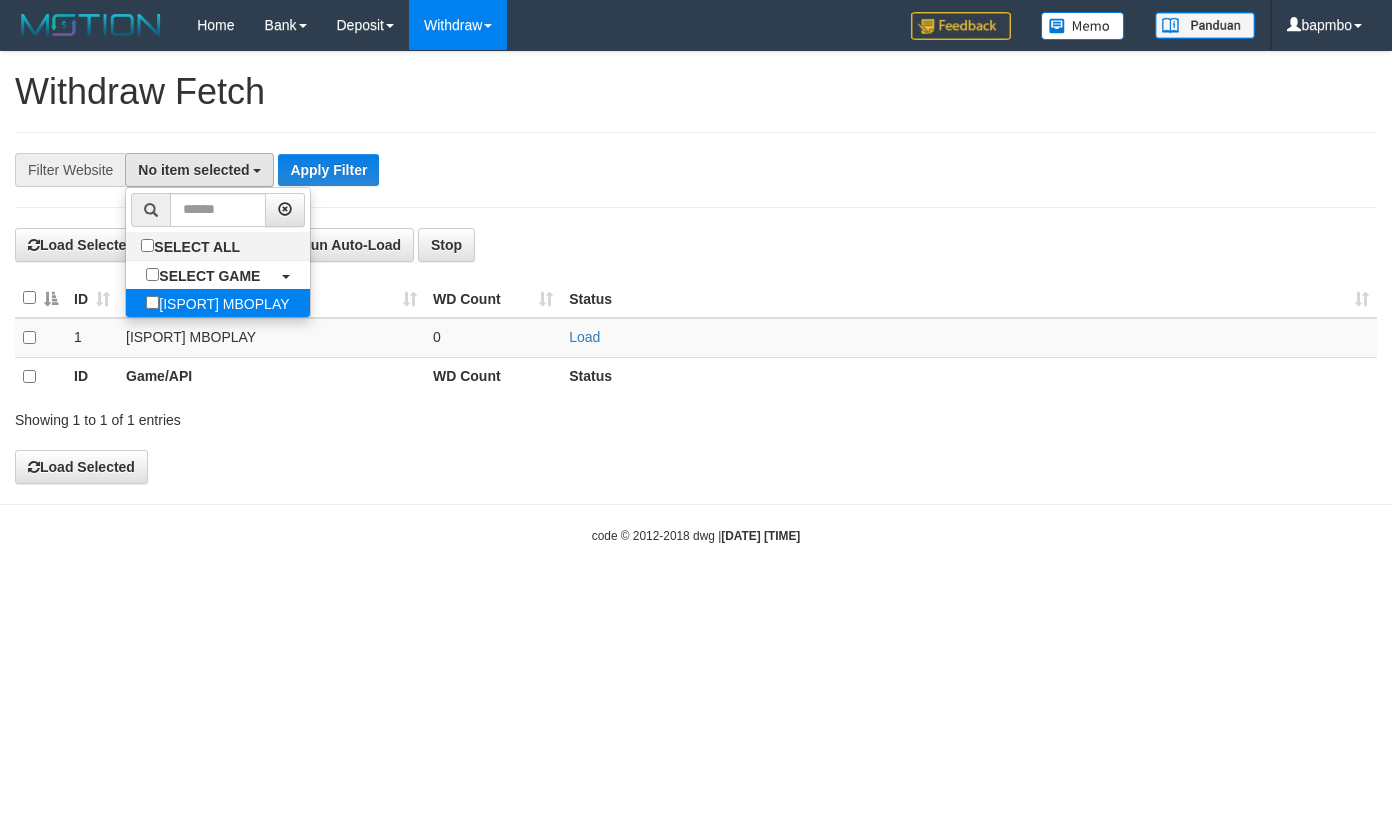 select on "***" 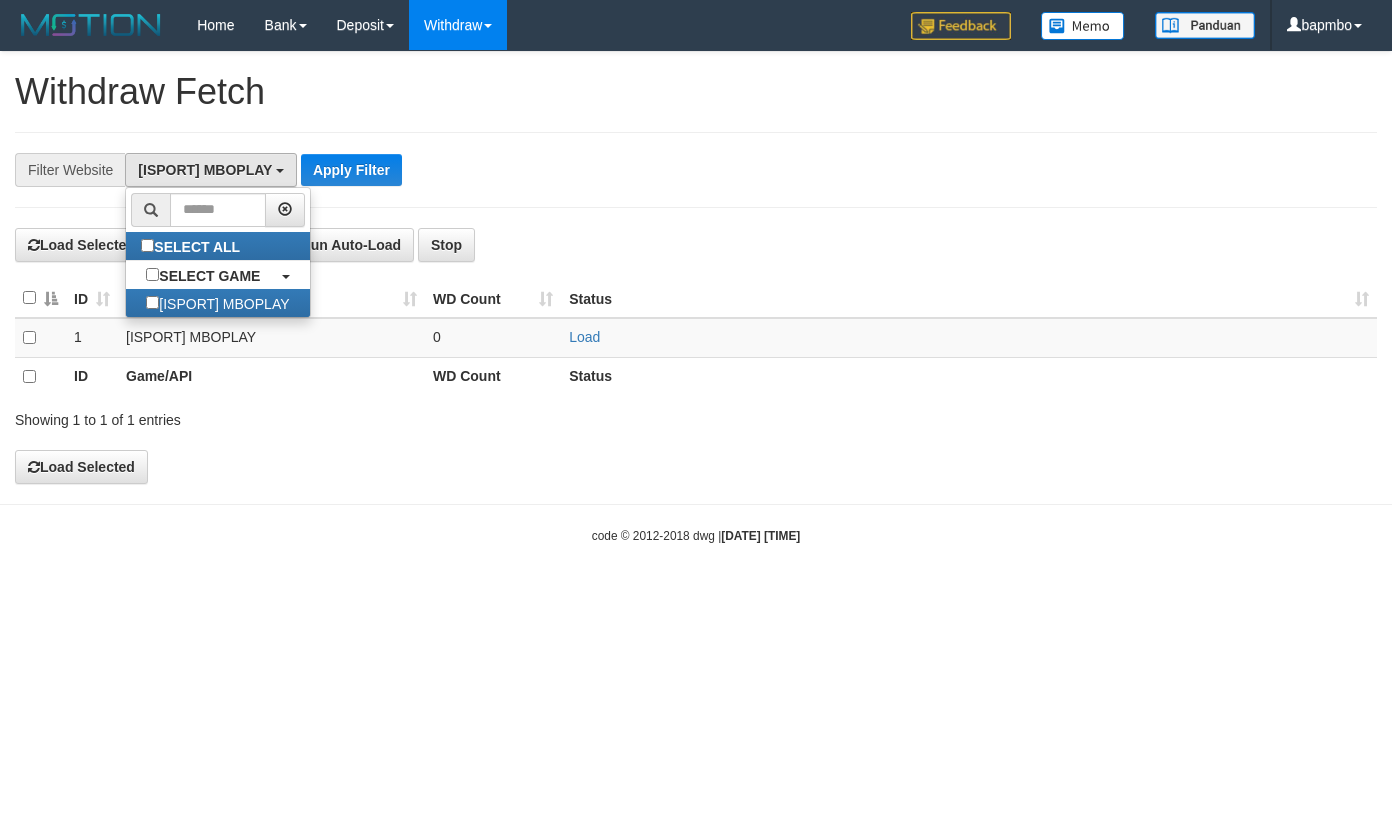 click on "**********" at bounding box center (696, 170) 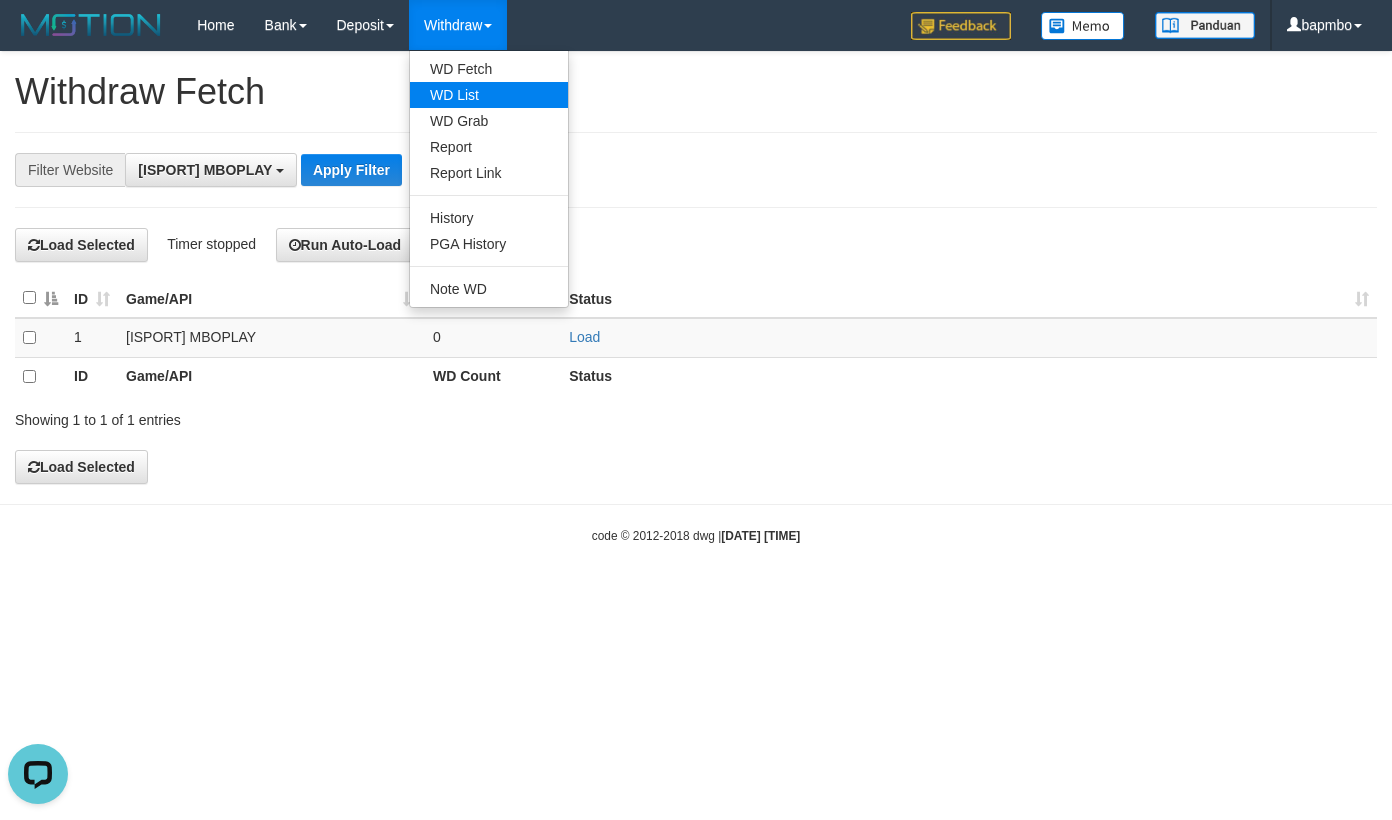 scroll, scrollTop: 0, scrollLeft: 0, axis: both 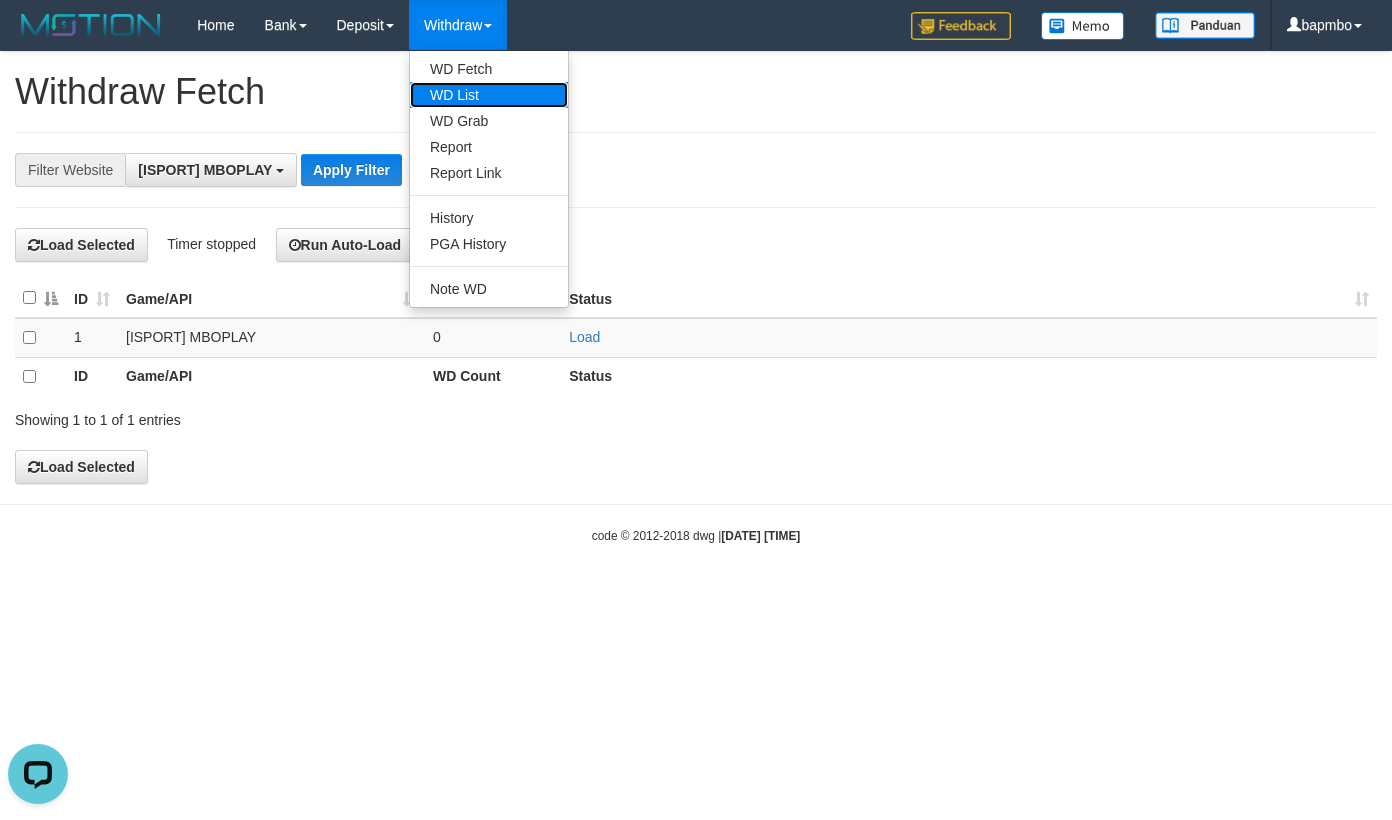 click on "WD List" at bounding box center (489, 95) 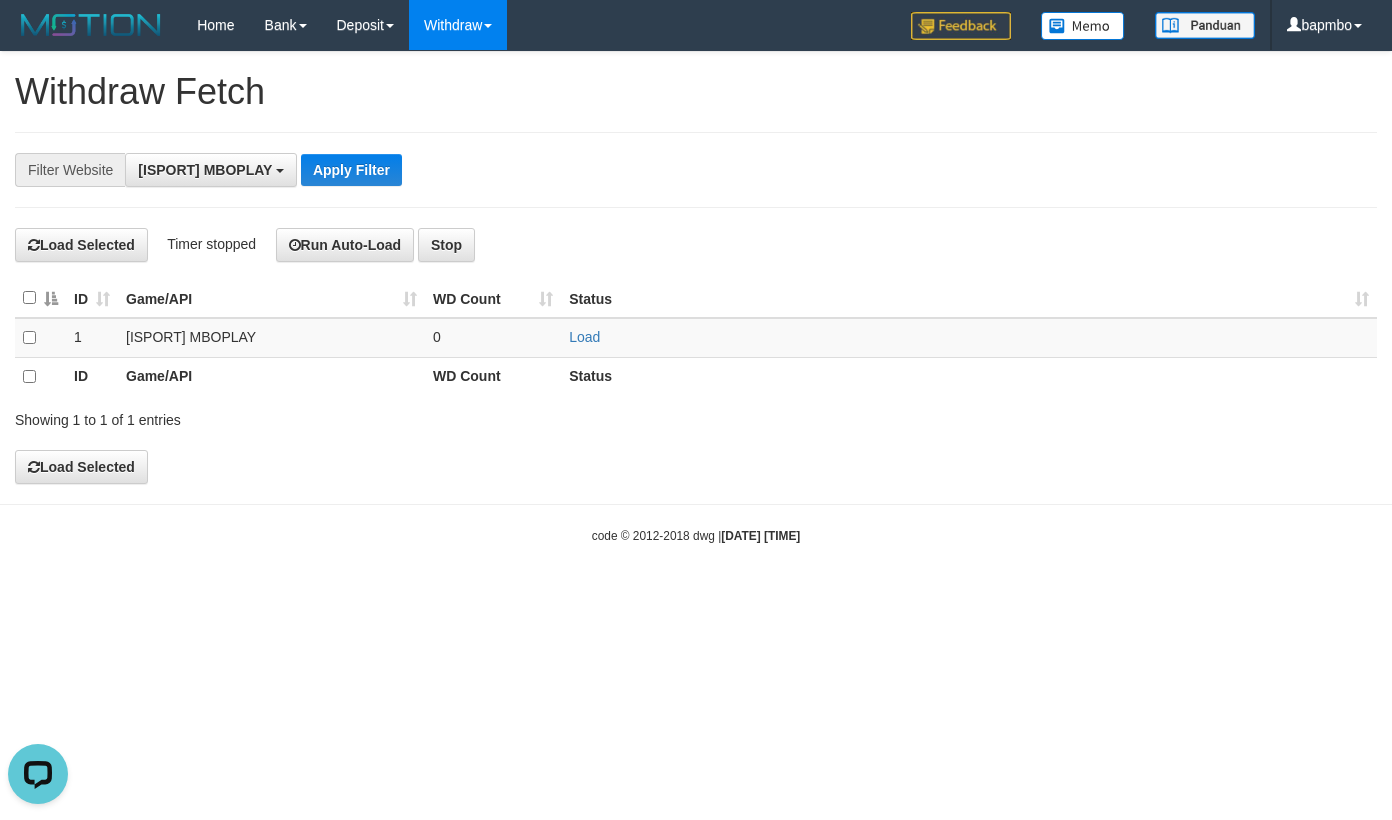 click on "**********" at bounding box center (696, 268) 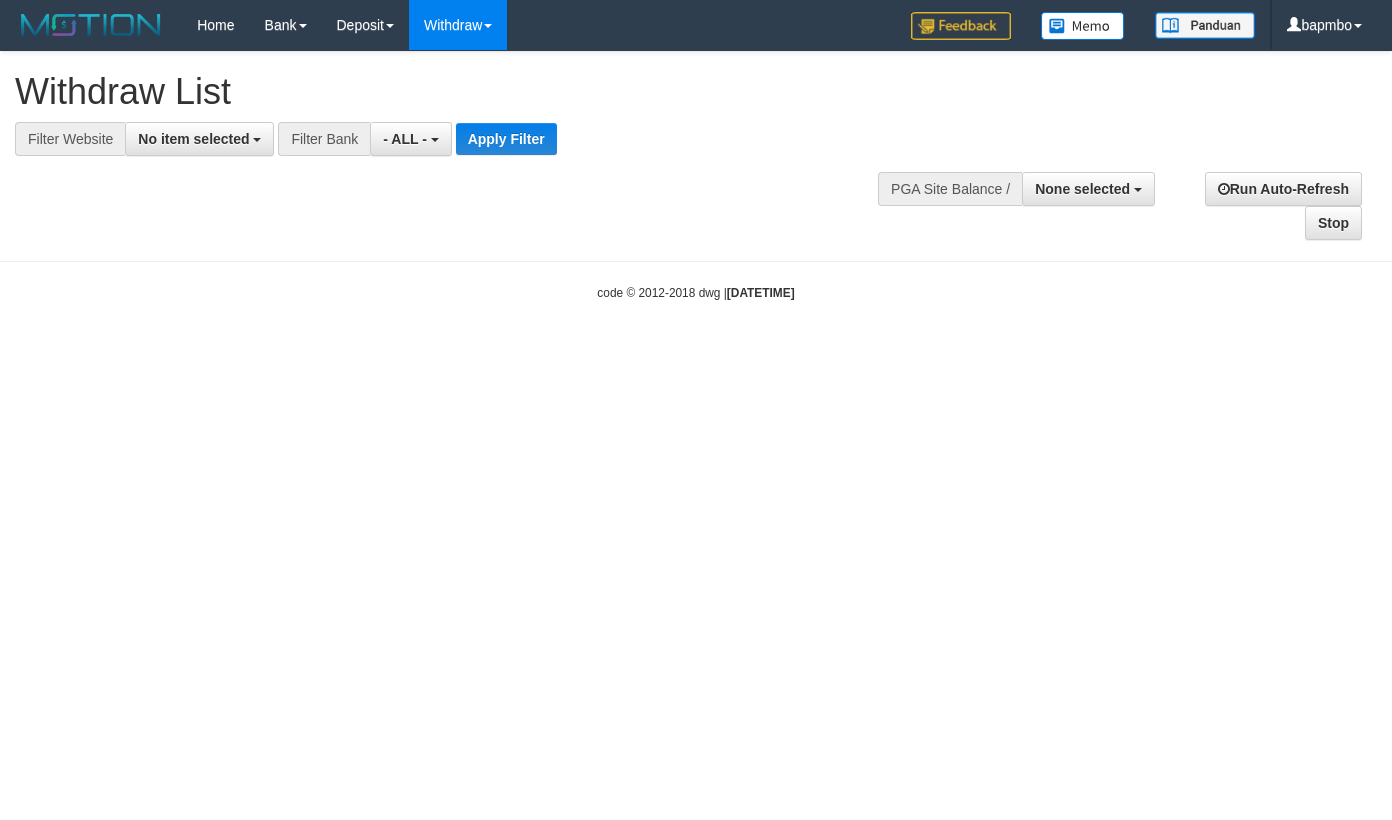 select 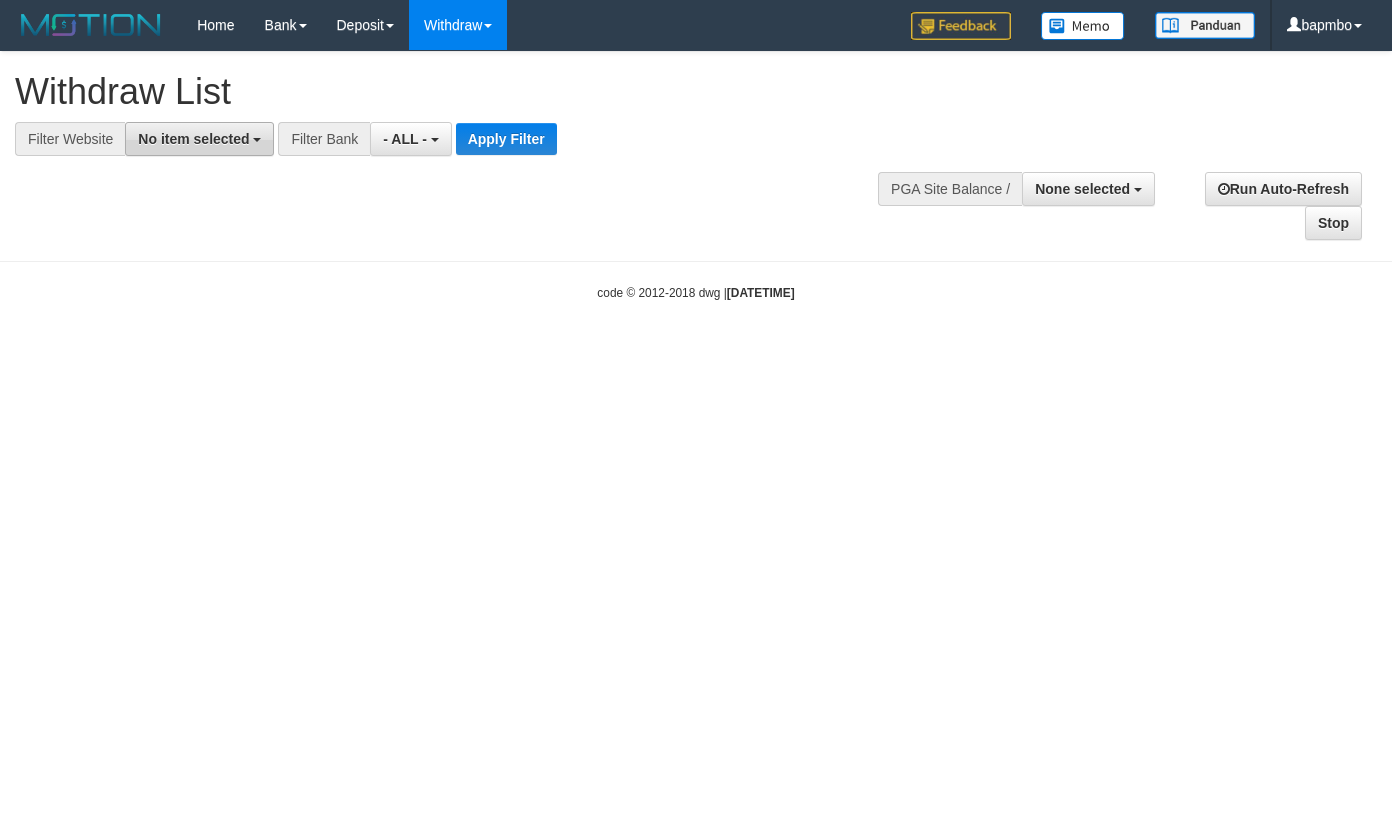 click on "No item selected" at bounding box center [193, 139] 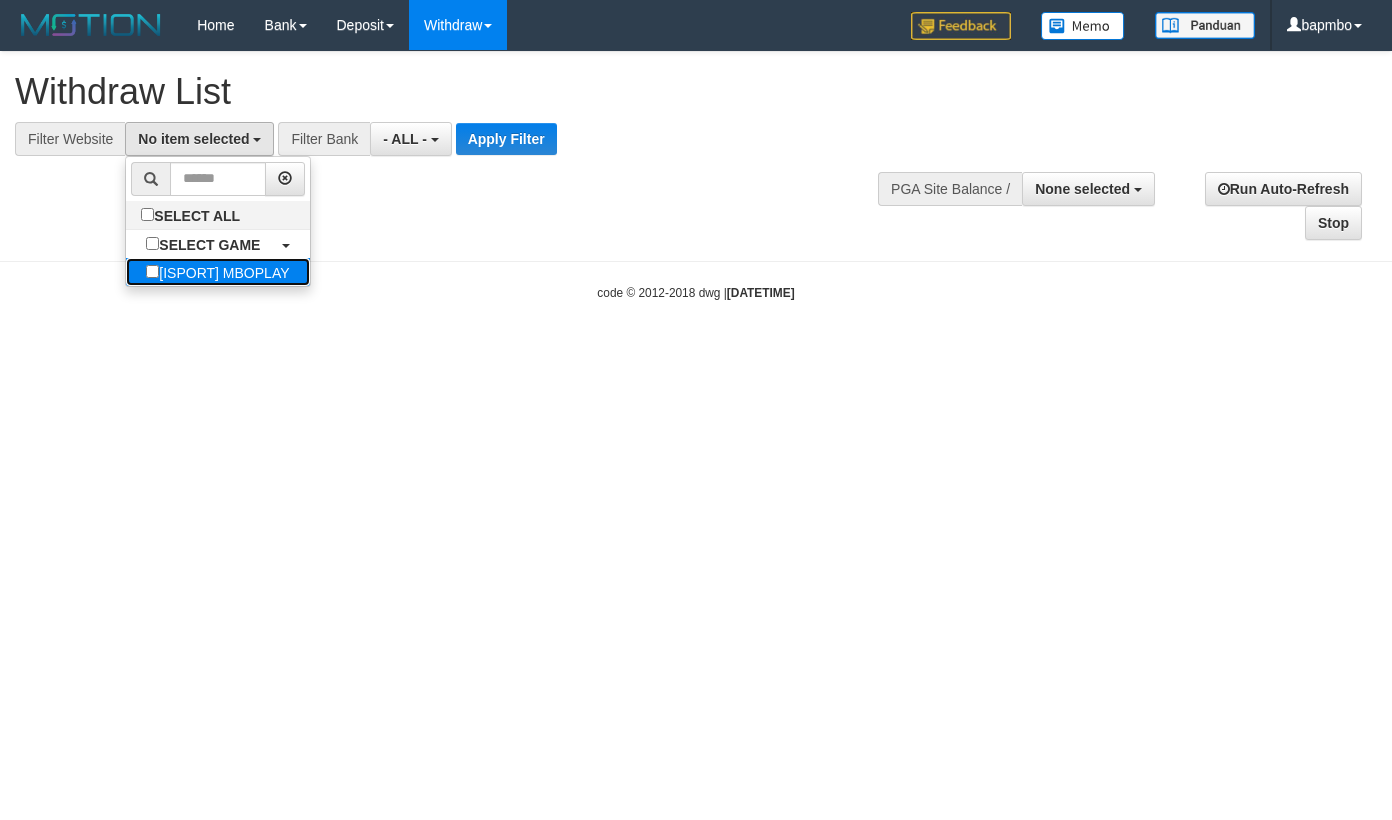 click on "[ISPORT] MBOPLAY" at bounding box center [217, 272] 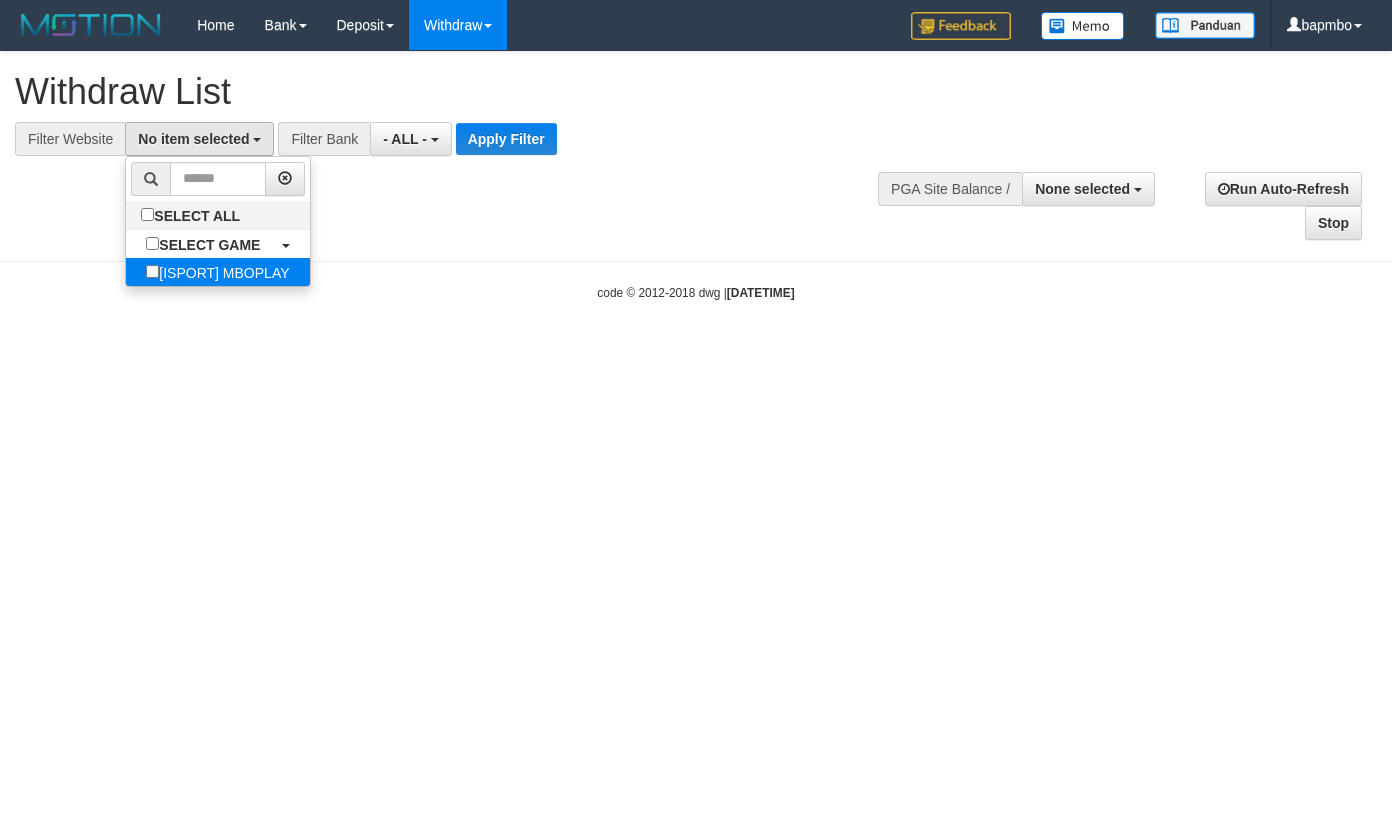 select on "***" 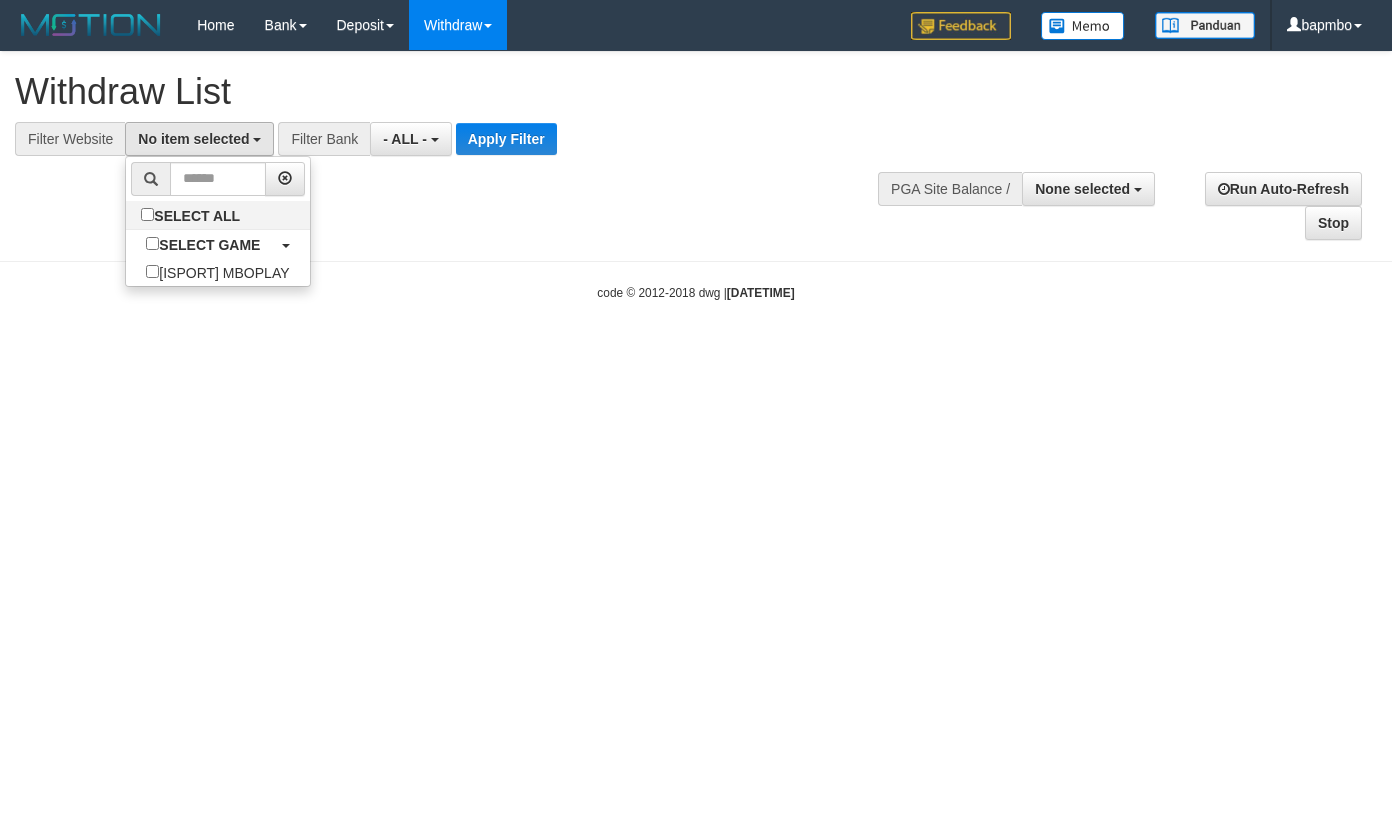 scroll, scrollTop: 18, scrollLeft: 0, axis: vertical 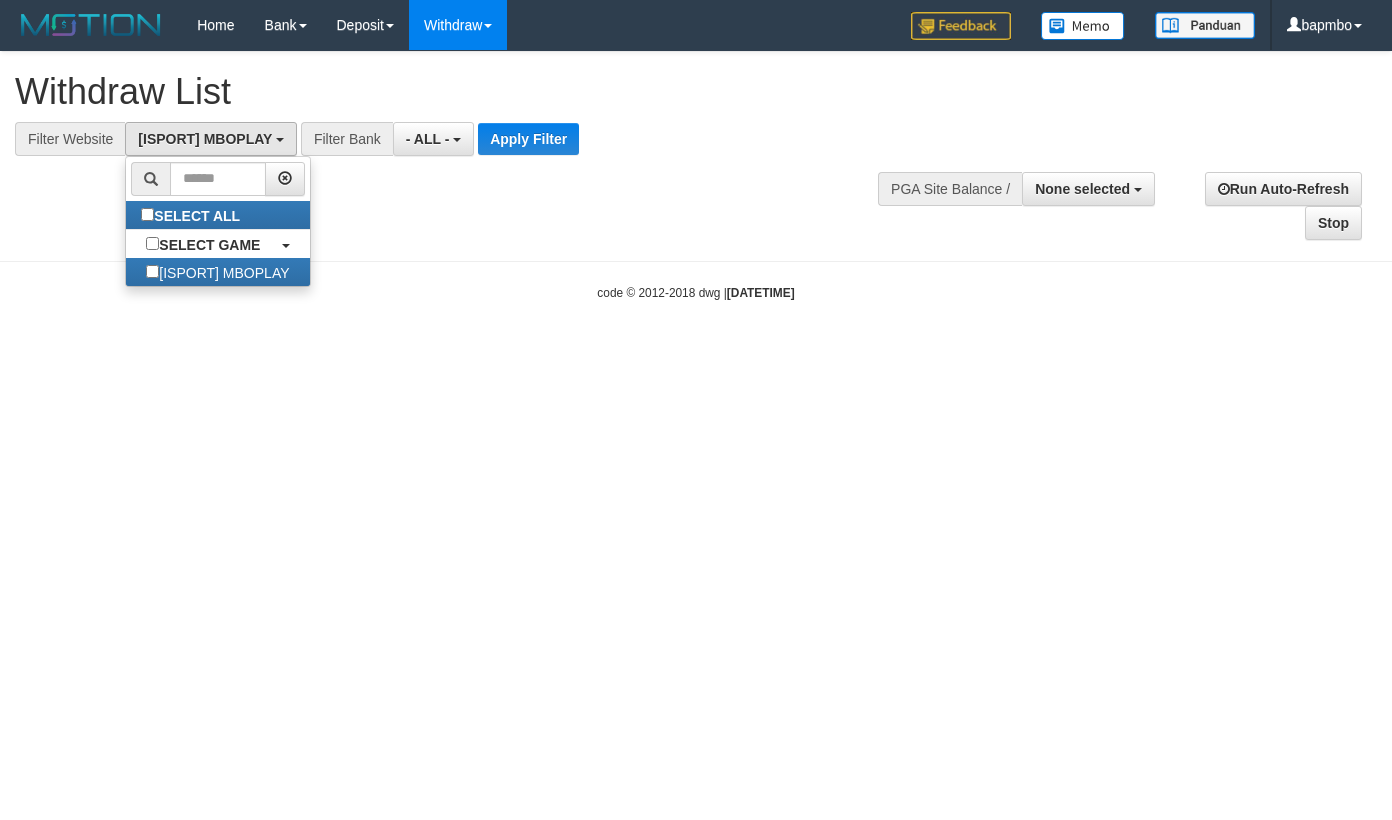 click on "**********" at bounding box center [696, 146] 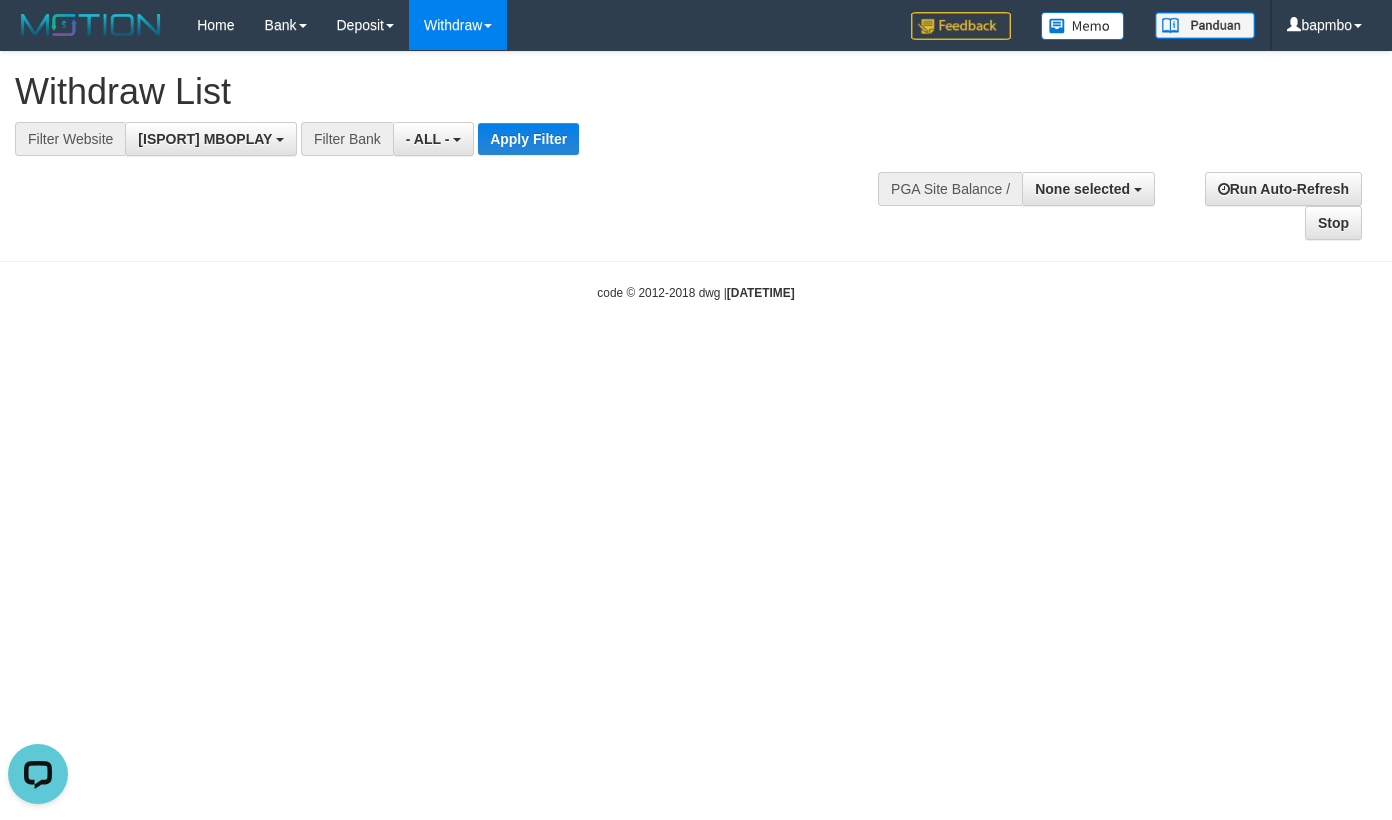 scroll, scrollTop: 0, scrollLeft: 0, axis: both 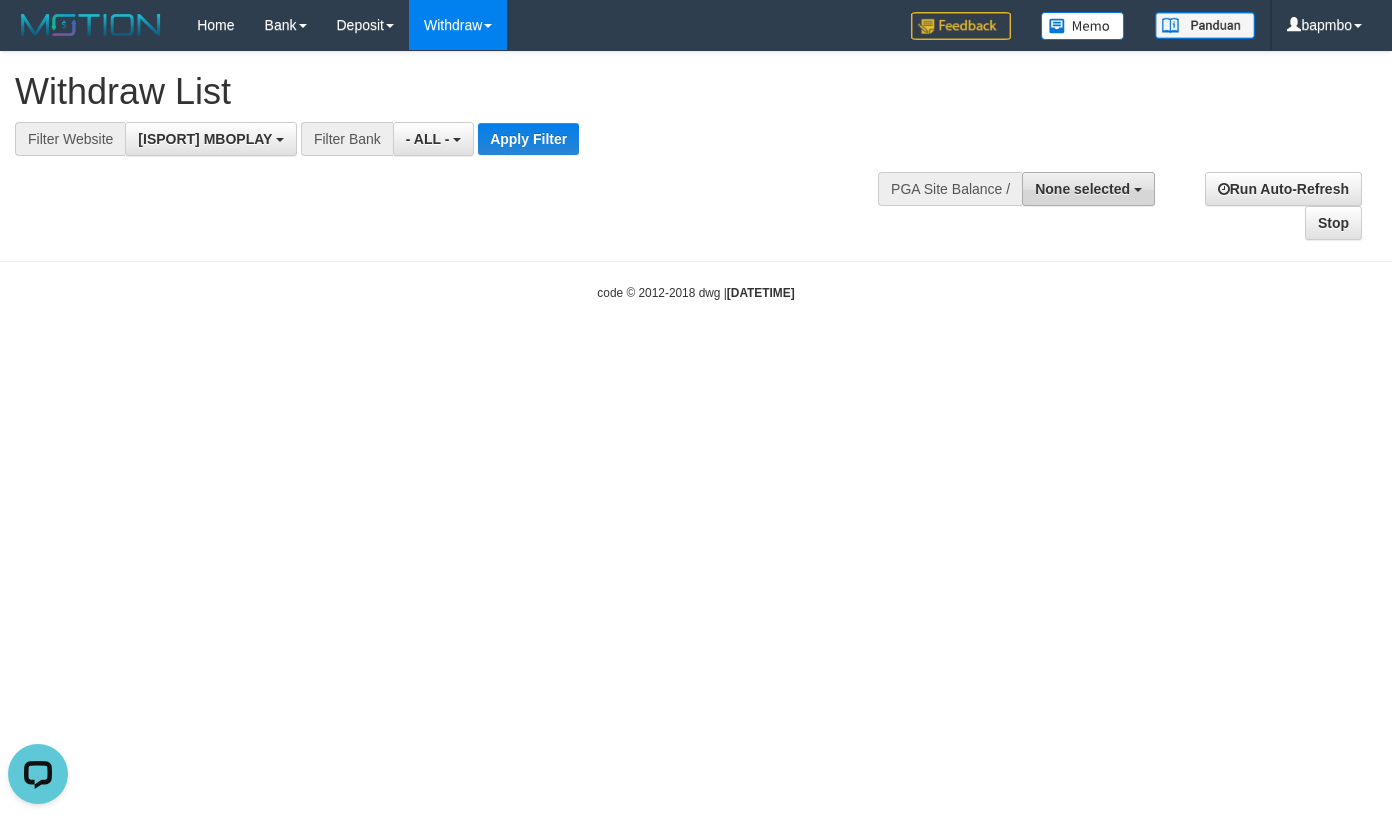 click on "None selected" at bounding box center [1088, 189] 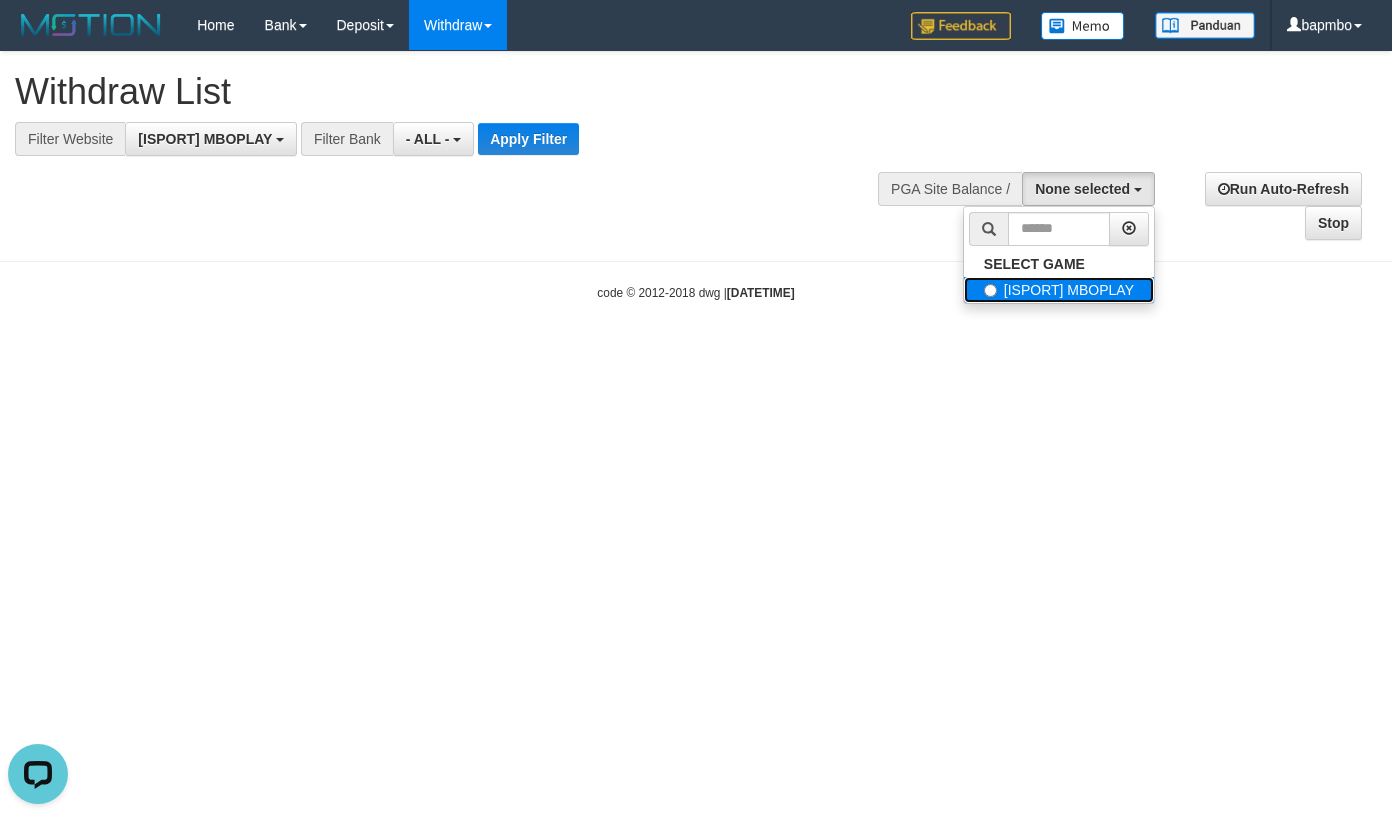 click on "[ISPORT] MBOPLAY" at bounding box center [1059, 290] 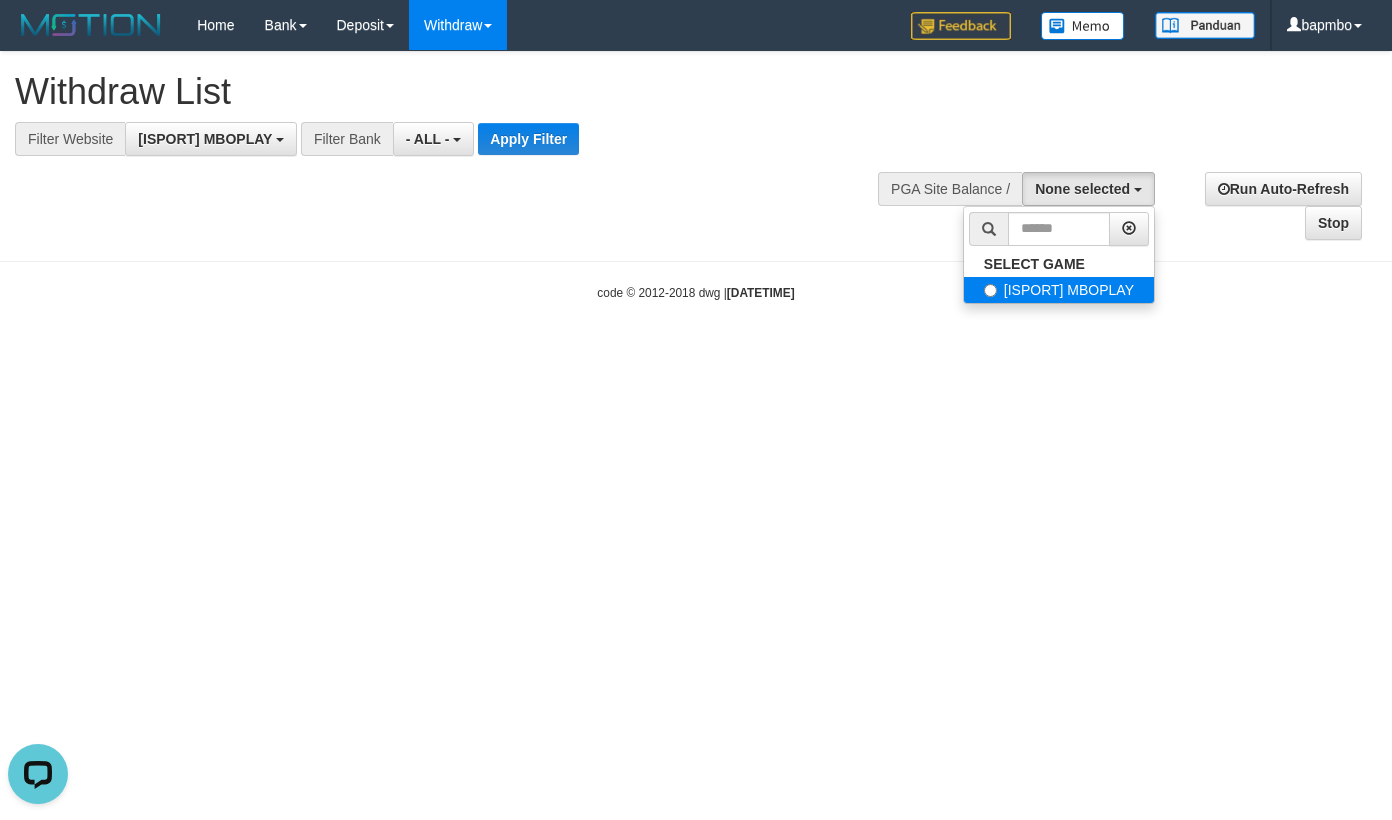 select on "***" 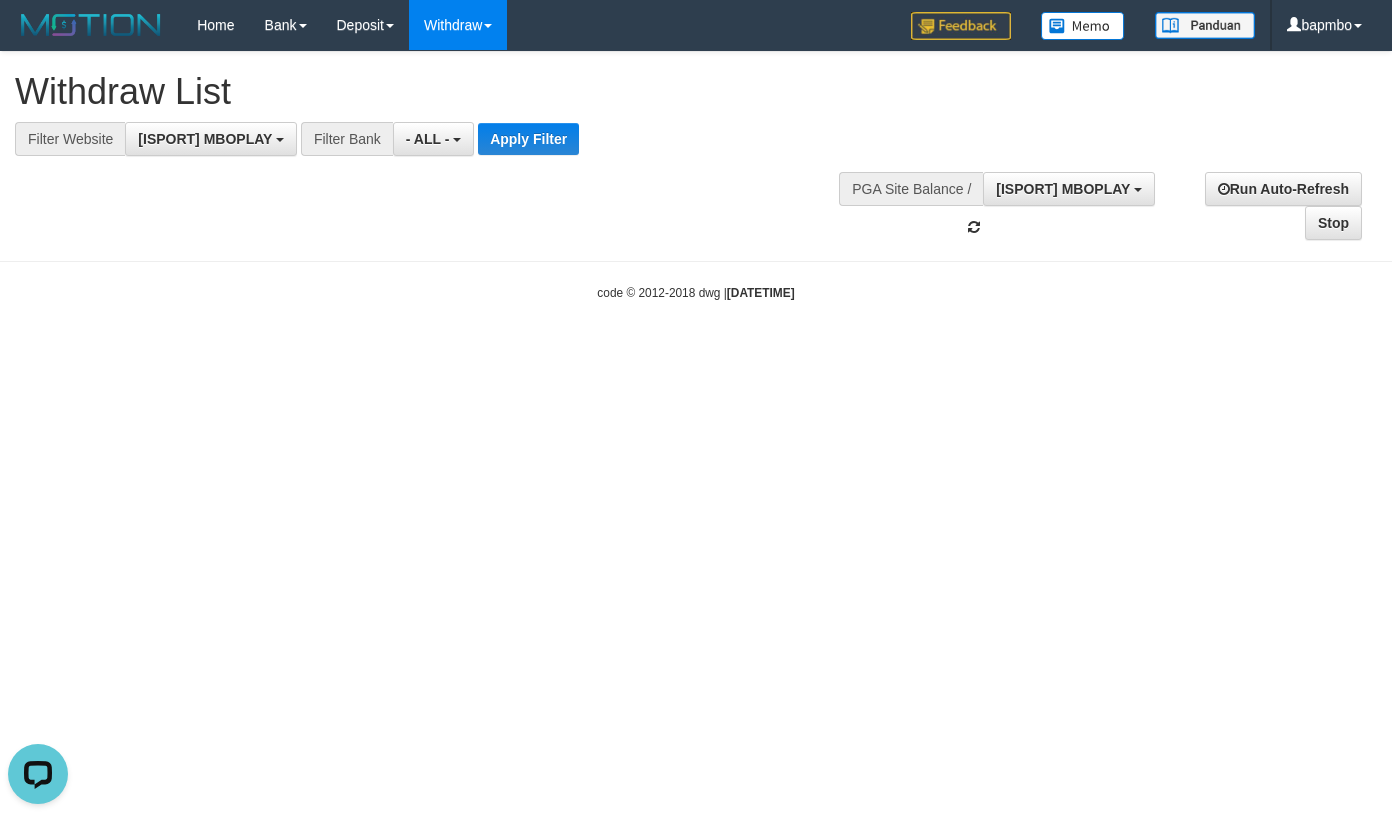 scroll, scrollTop: 18, scrollLeft: 0, axis: vertical 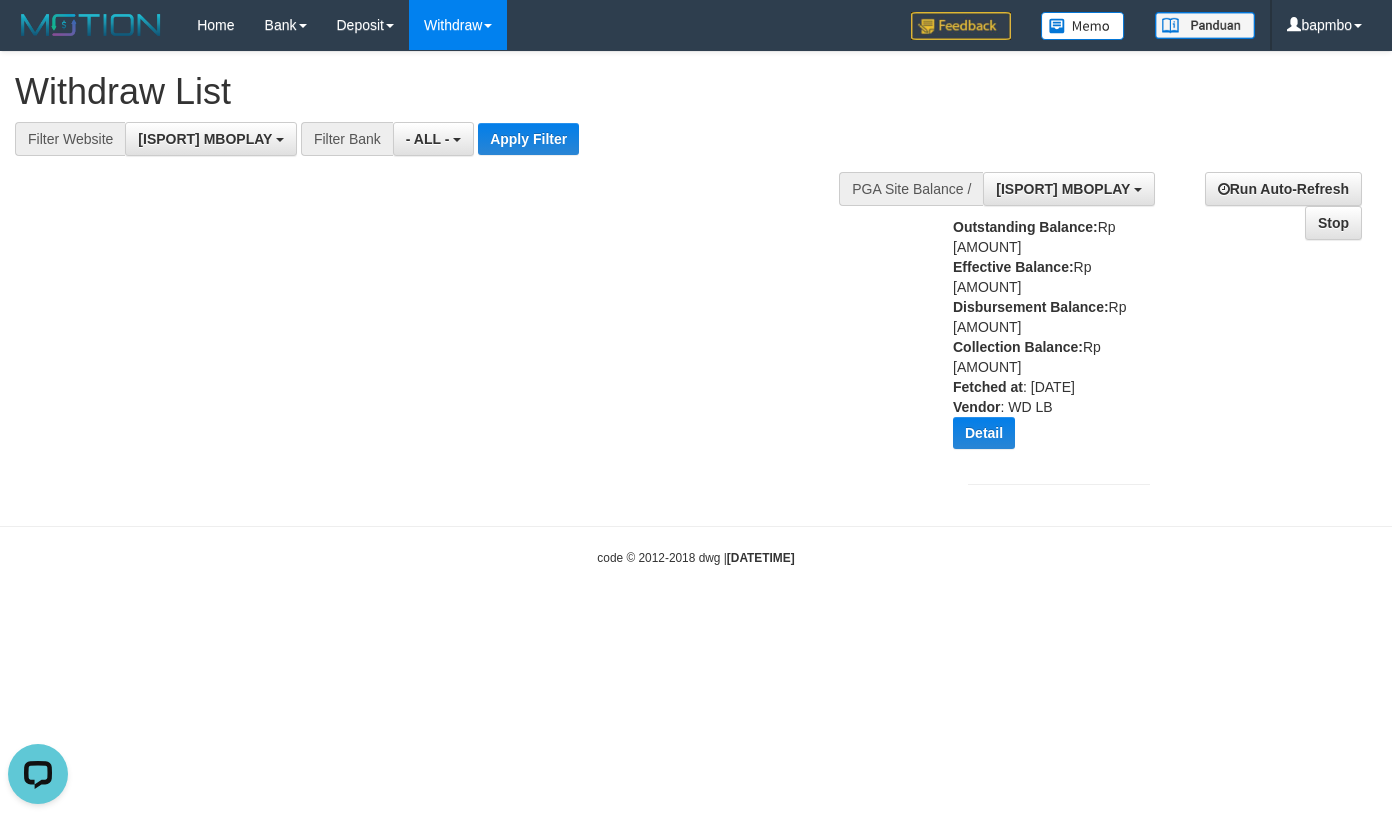 click on "Vendor" at bounding box center [976, 407] 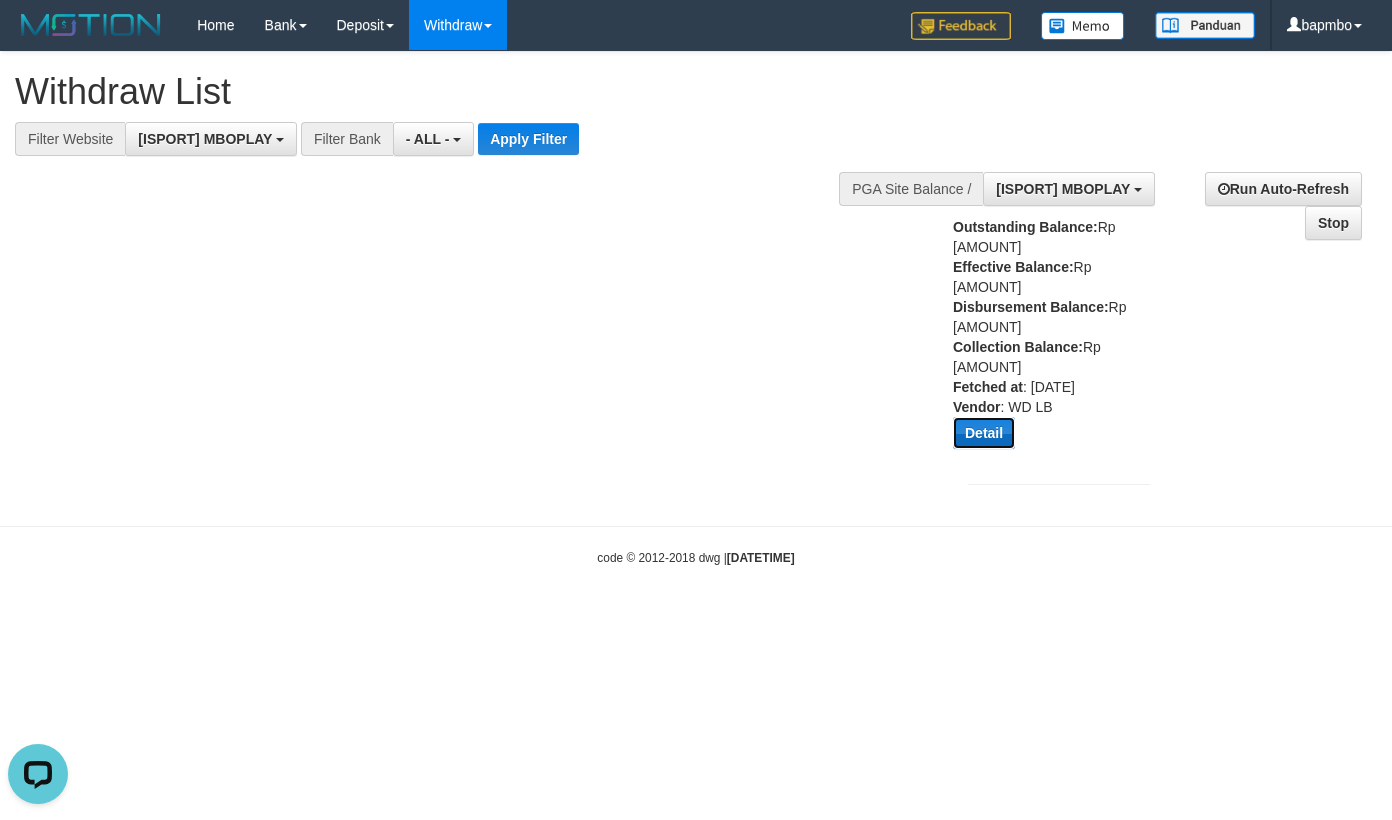 click on "Detail" at bounding box center [984, 433] 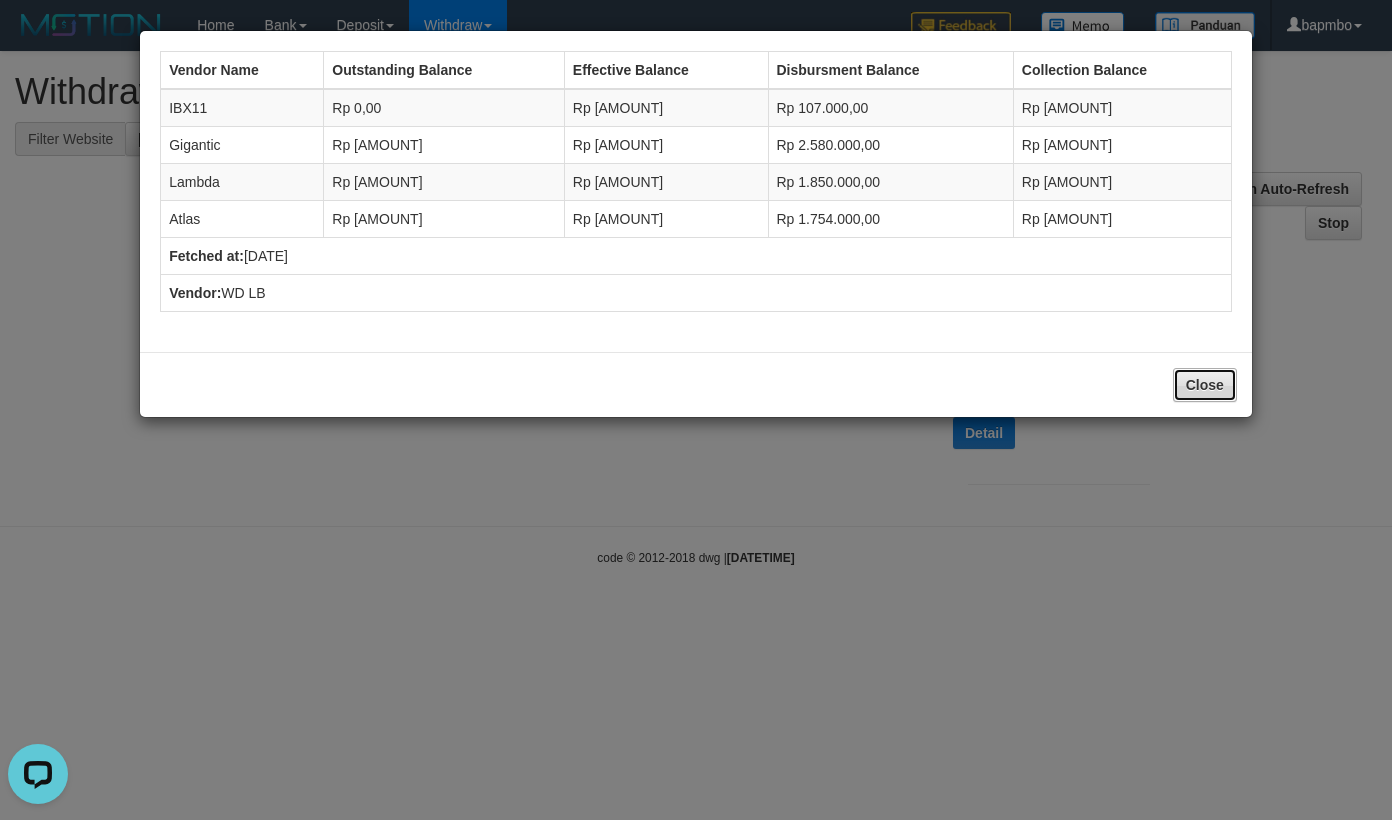 click on "Close" at bounding box center (1205, 385) 